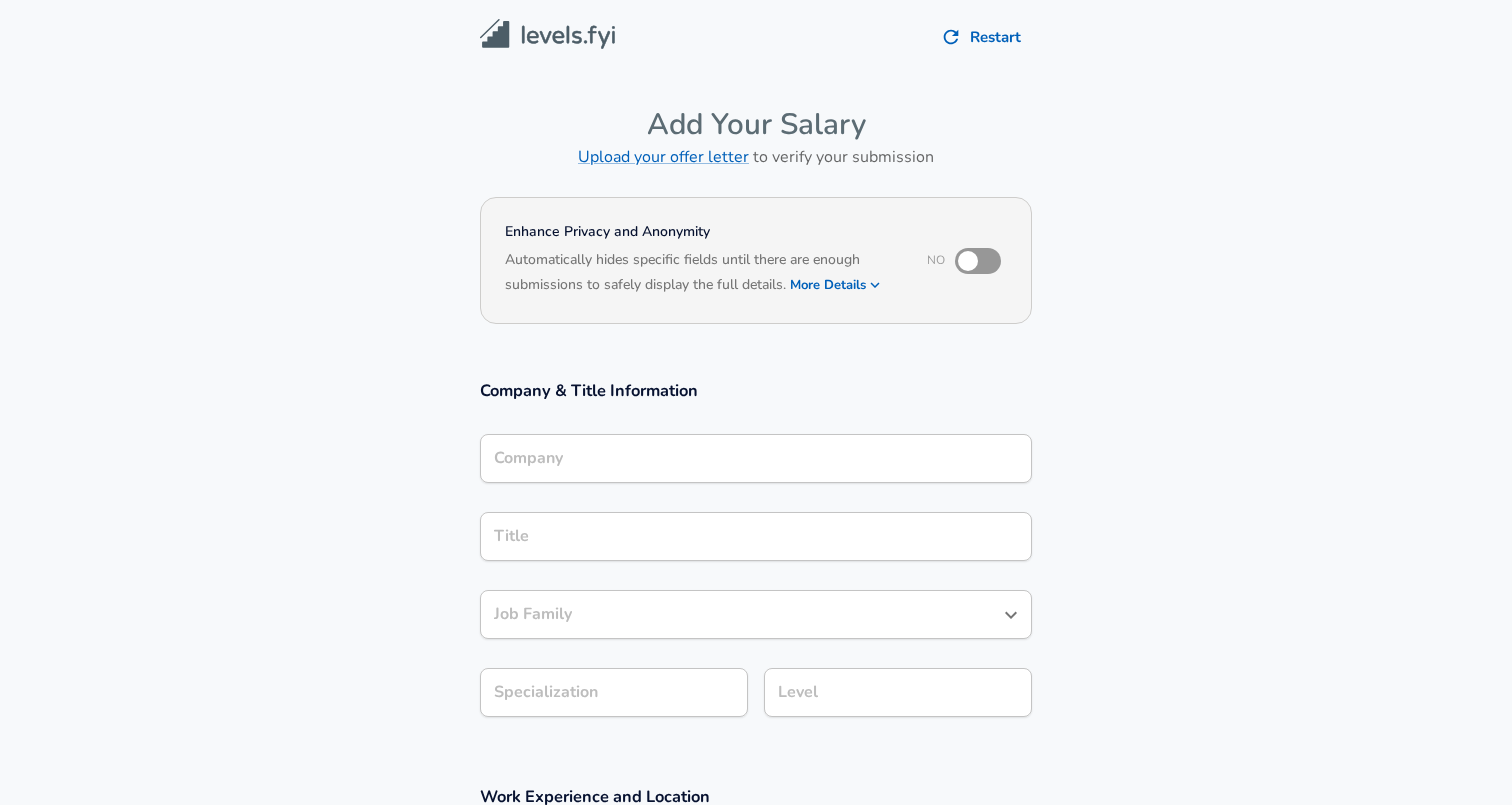 scroll, scrollTop: 0, scrollLeft: 0, axis: both 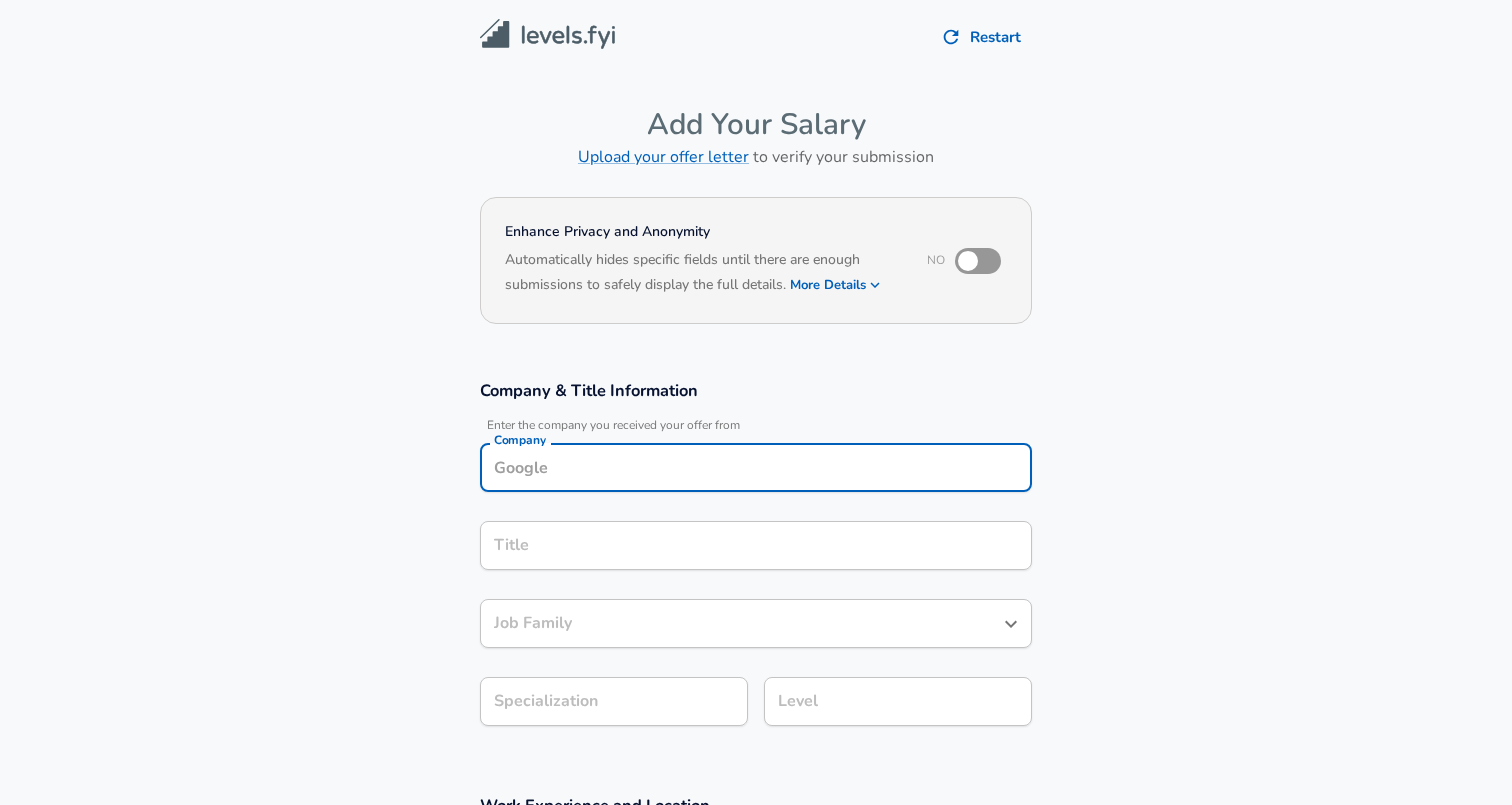 click on "Company" at bounding box center (756, 467) 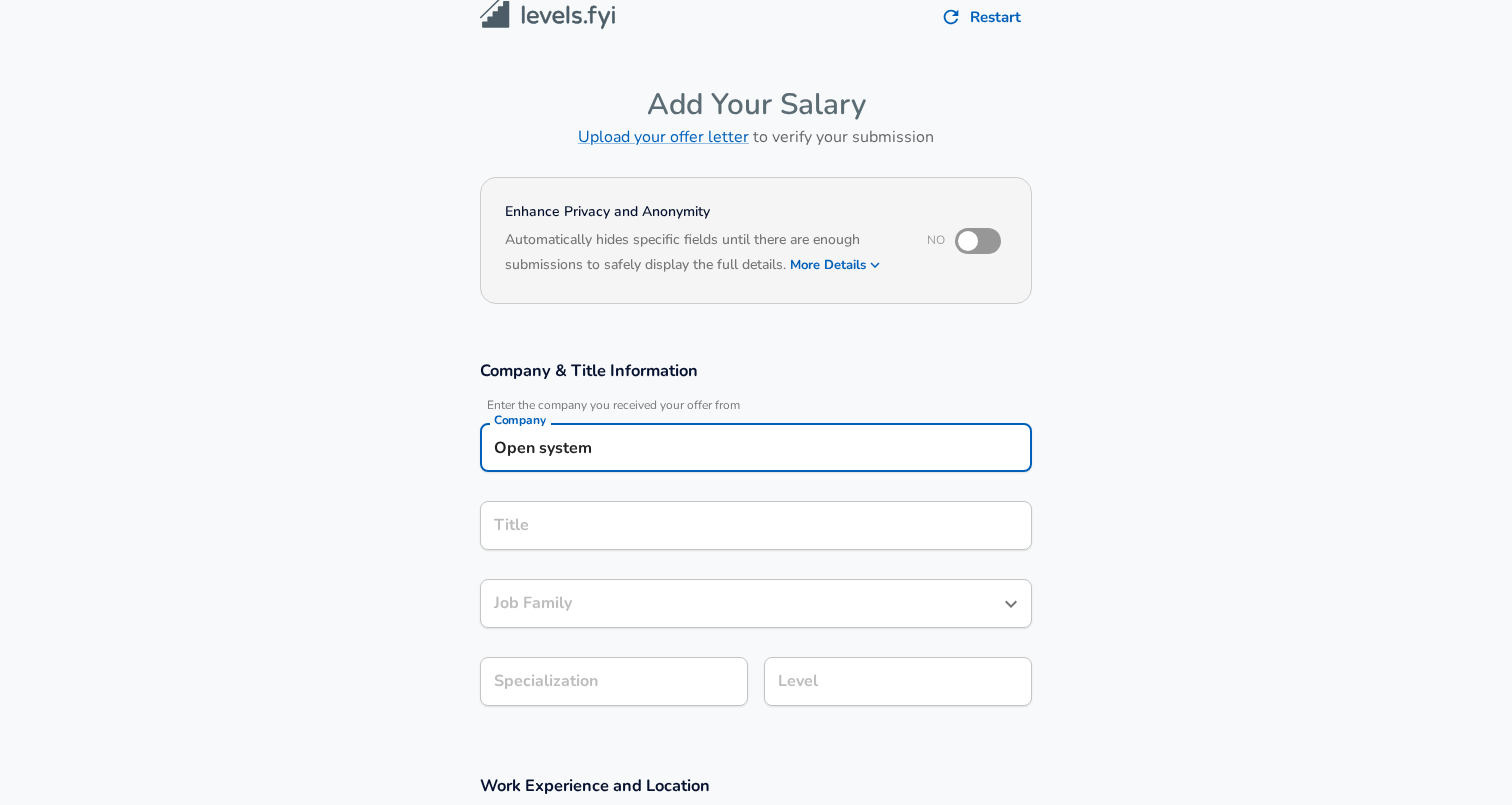 type on "Open systems" 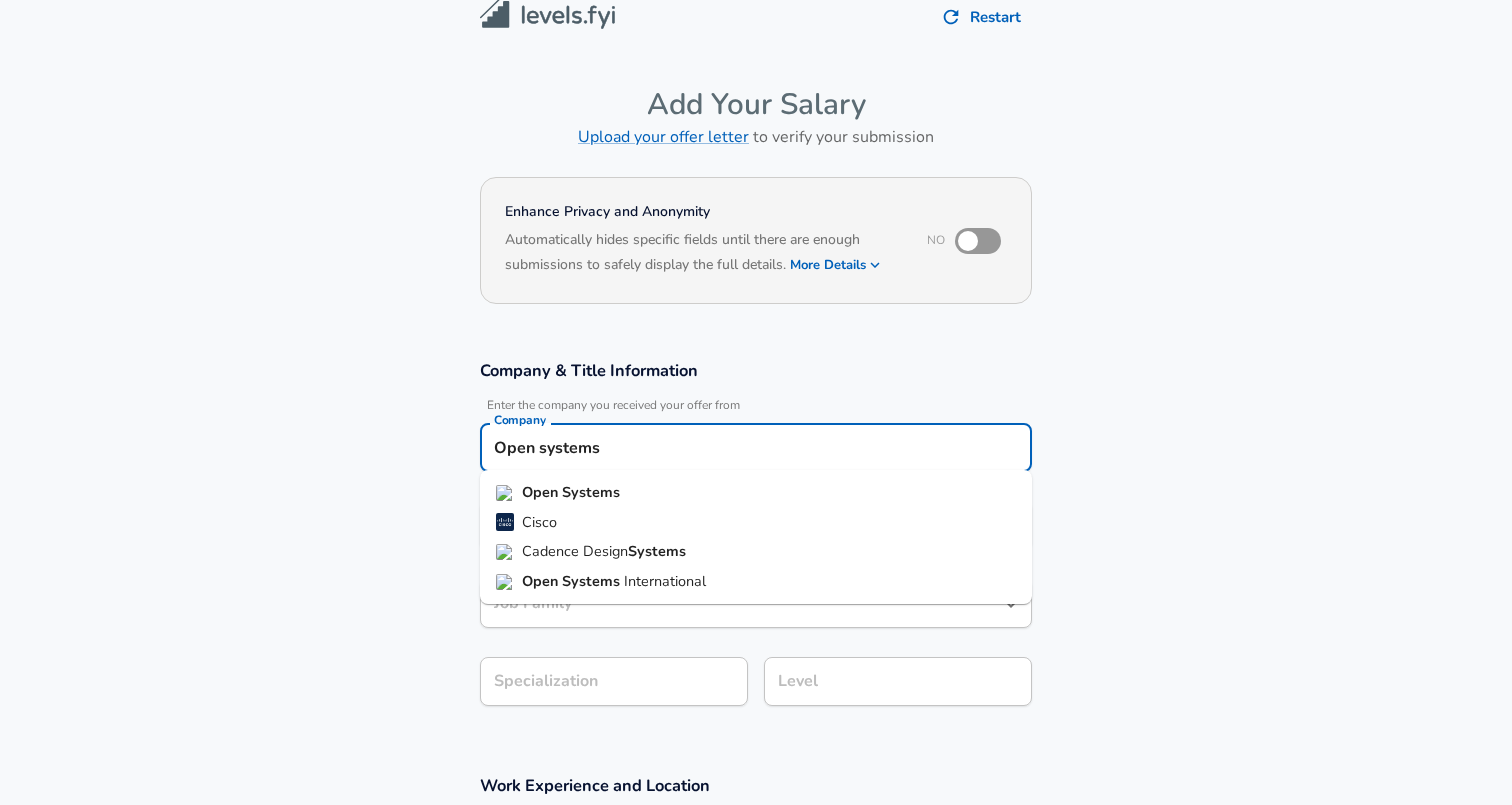 click on "Systems" at bounding box center (591, 492) 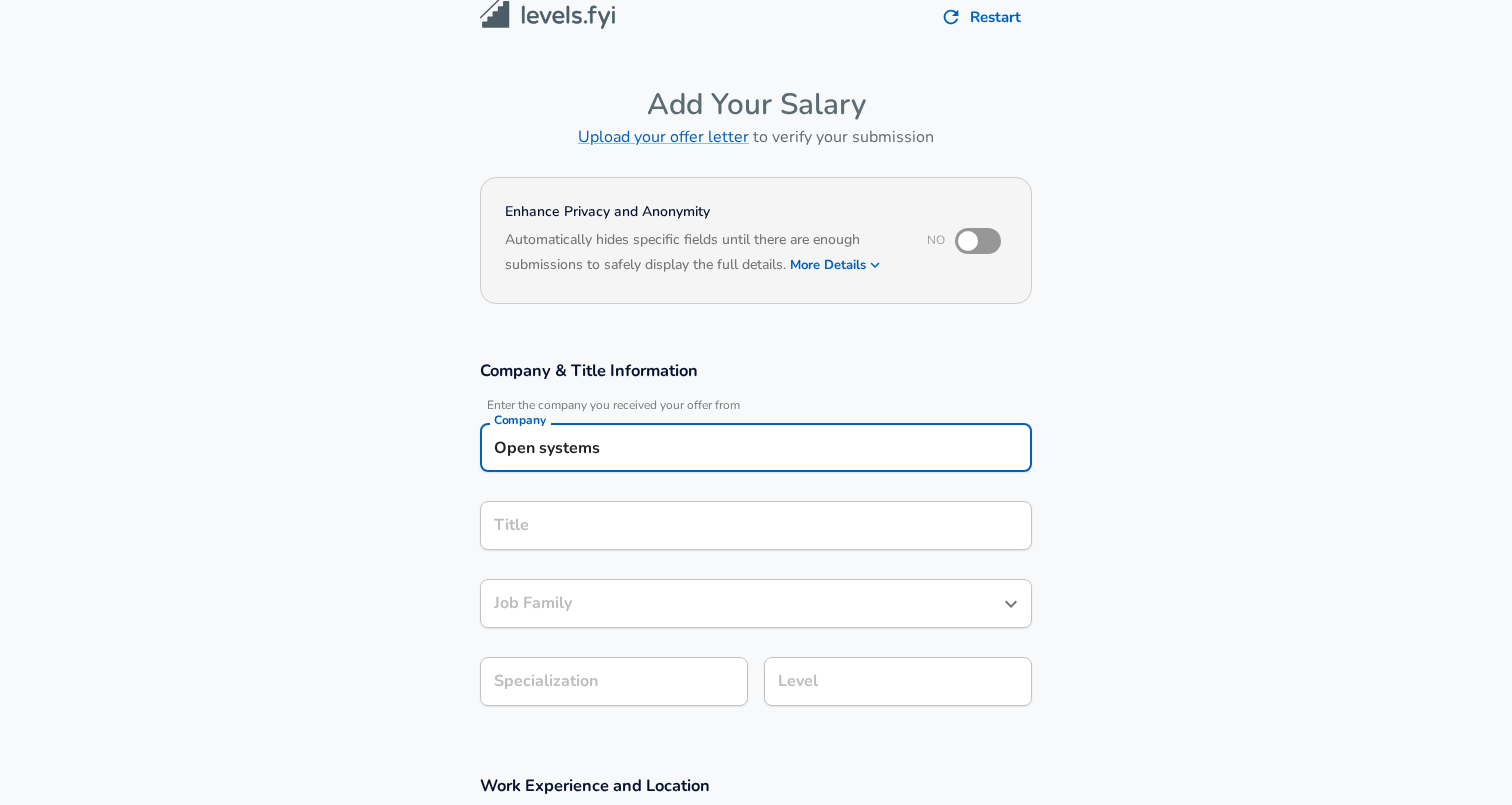 click on "Title" at bounding box center [756, 525] 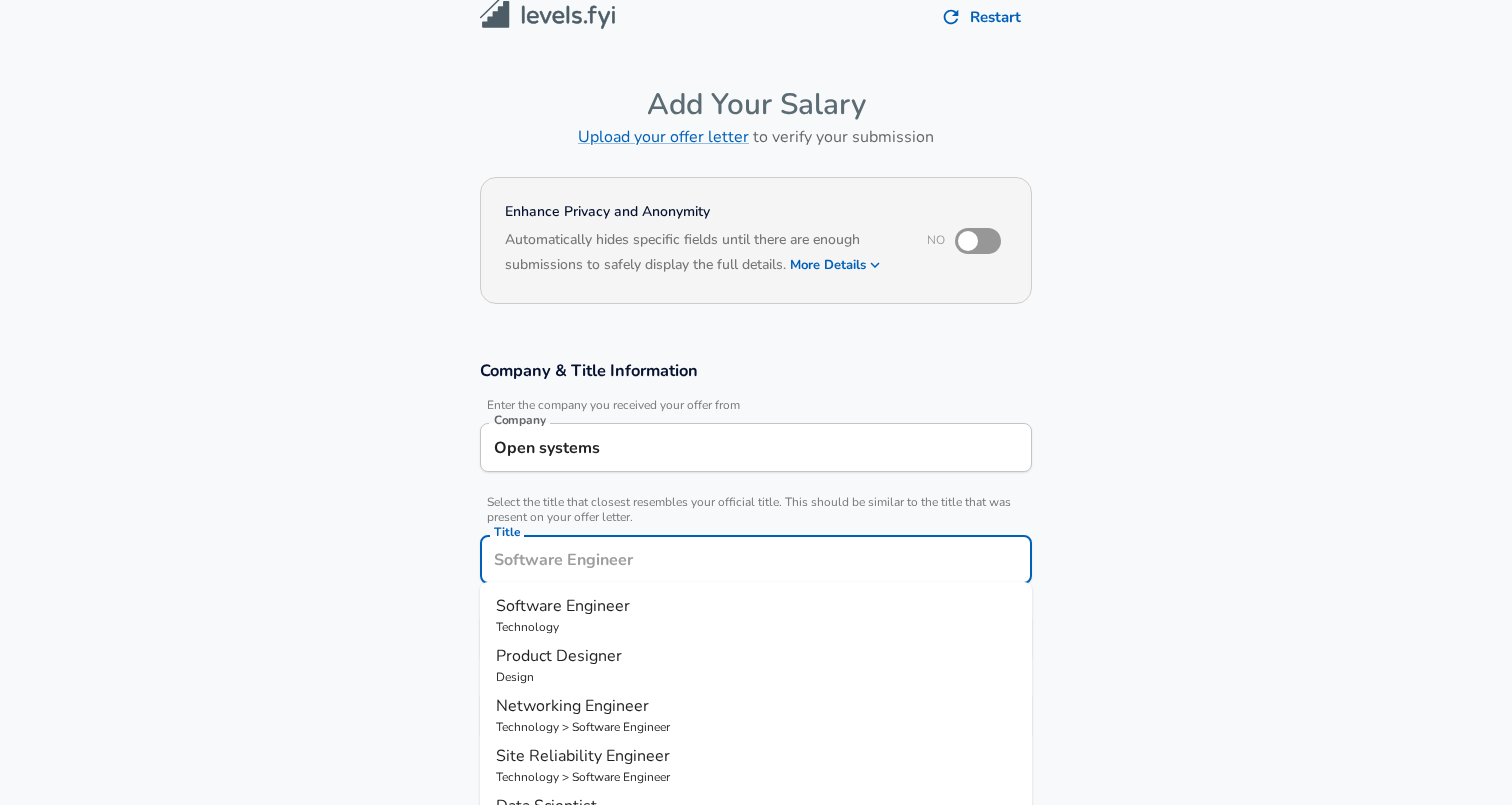 scroll, scrollTop: 60, scrollLeft: 0, axis: vertical 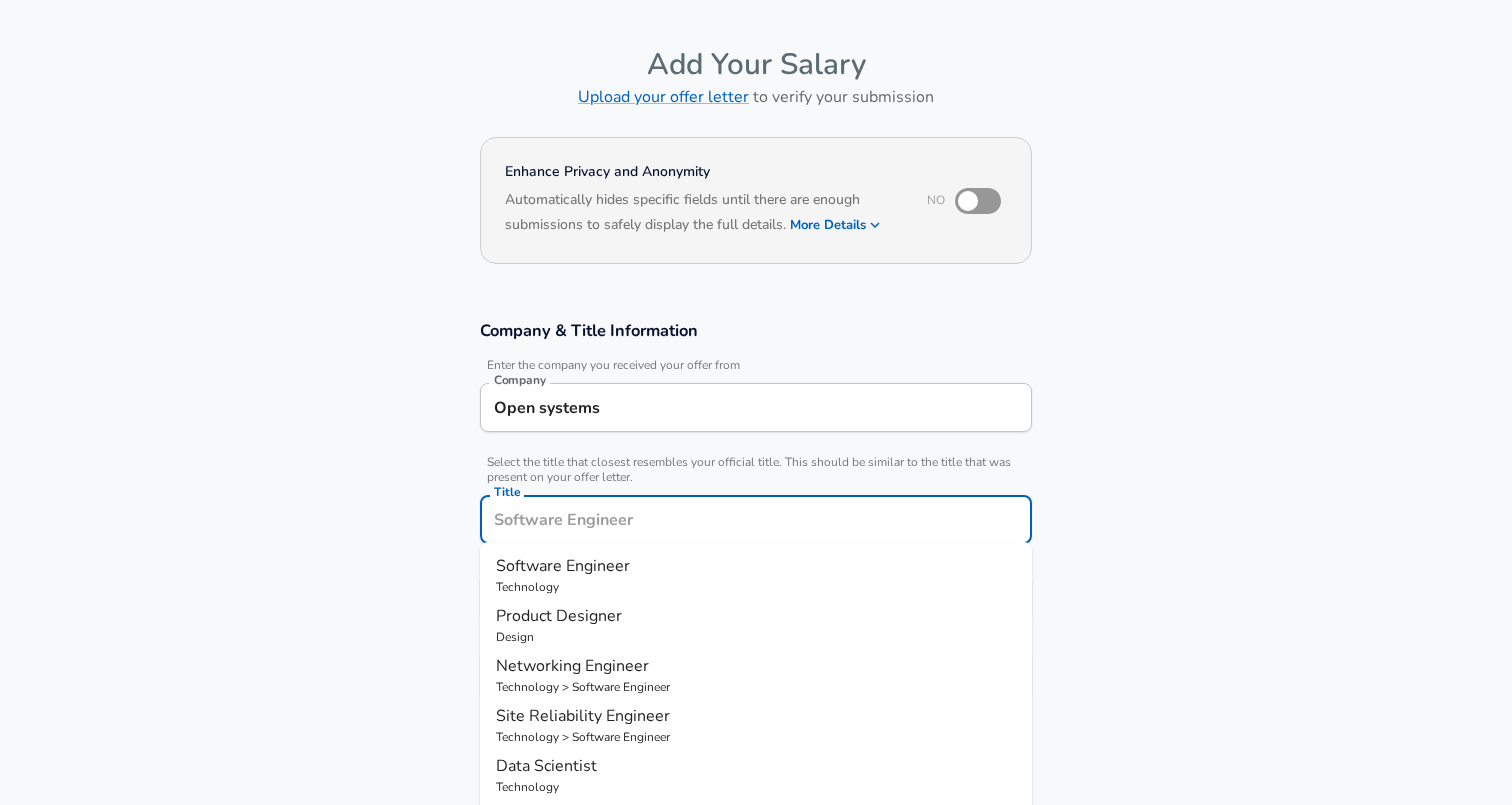 click on "Software Engineer" at bounding box center (563, 566) 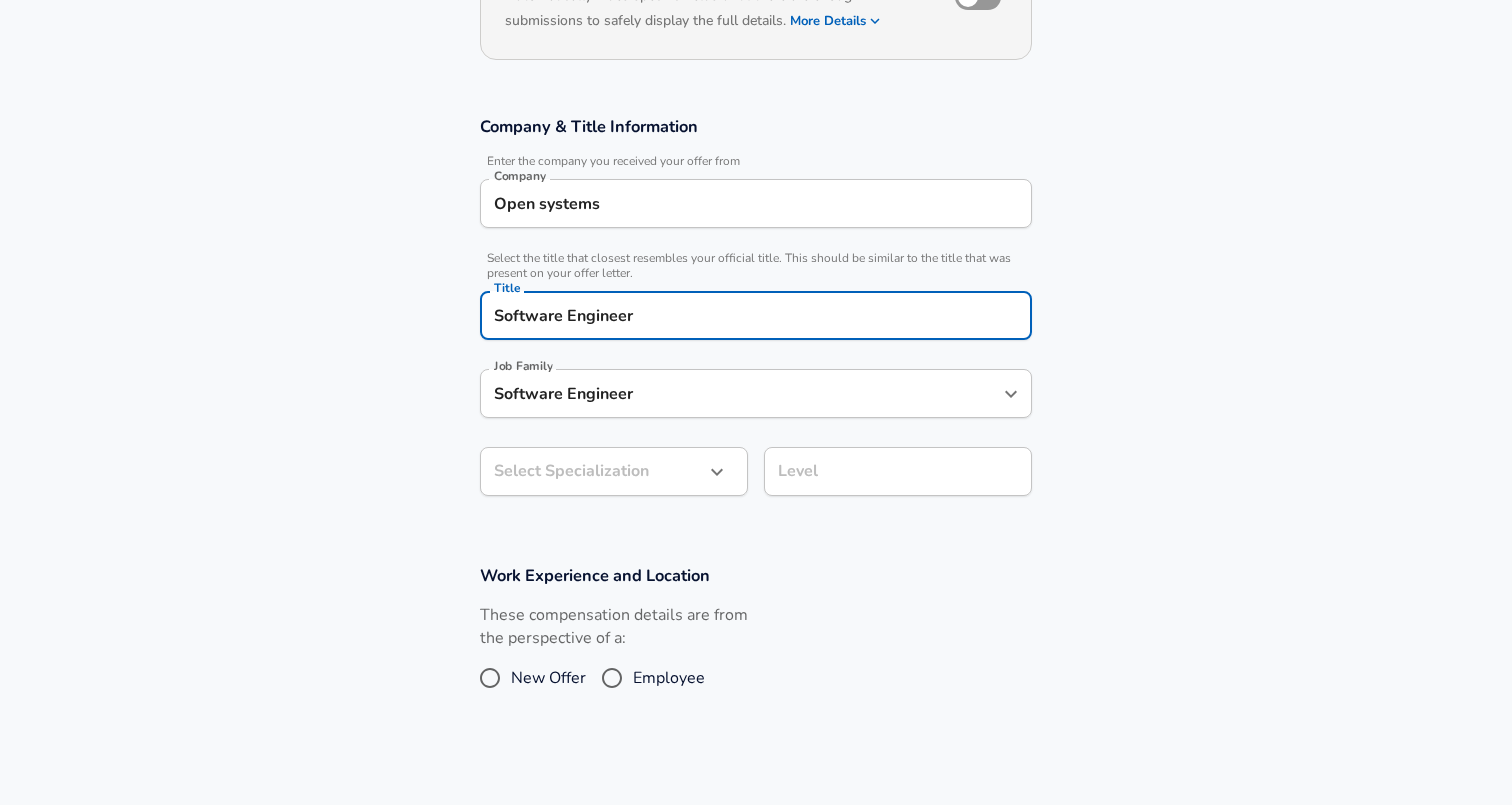click on "We value your privacy We use cookies to enhance your browsing experience, serve personalized ads or content, and analyze our traffic. By clicking "Accept All", you consent to our use of cookies. Customize    Accept All   Customize Consent Preferences   We use cookies to help you navigate efficiently and perform certain functions. You will find detailed information about all cookies under each consent category below. The cookies that are categorized as "Necessary" are stored on your browser as they are essential for enabling the basic functionalities of the site. ...  Show more Necessary Always Active Necessary cookies are required to enable the basic features of this site, such as providing secure log-in or adjusting your consent preferences. These cookies do not store any personally identifiable data. Cookie _GRECAPTCHA Duration 5 months 27 days Description Google Recaptcha service sets this cookie to identify bots to protect the website against malicious spam attacks. Cookie __stripe_mid Duration 1 year MR" at bounding box center (756, 138) 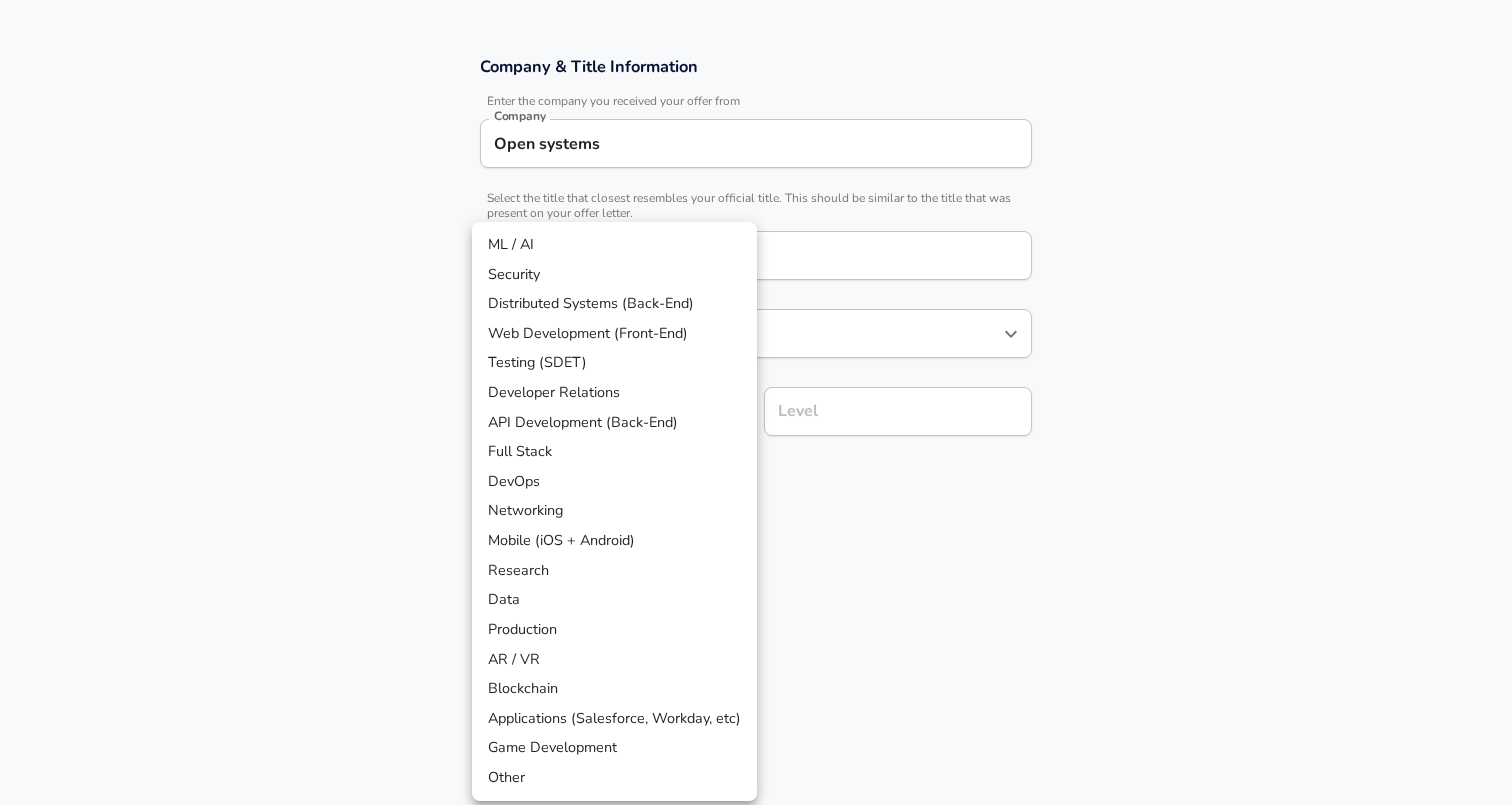 click at bounding box center (756, 402) 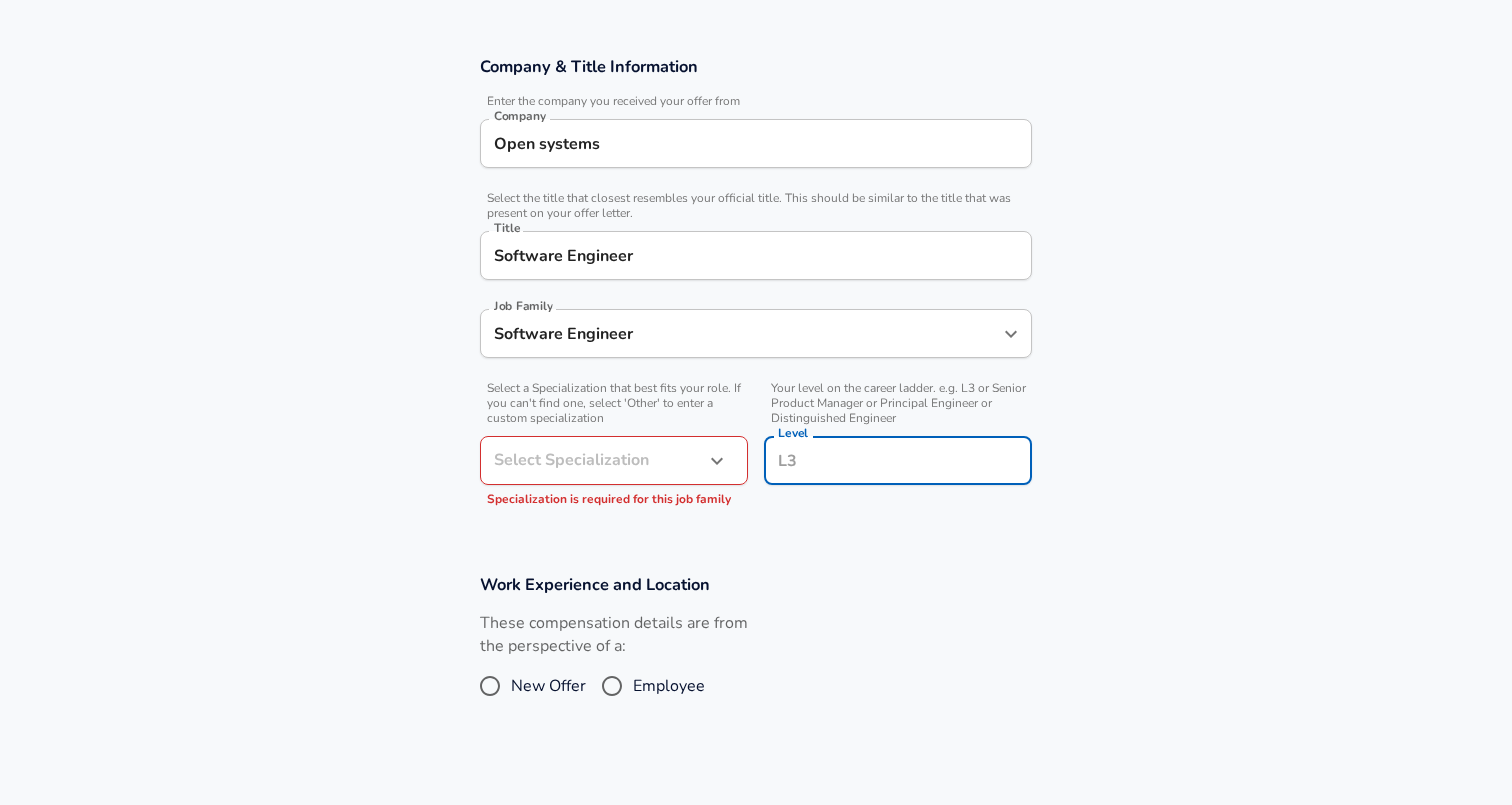 click on "Level" at bounding box center (898, 460) 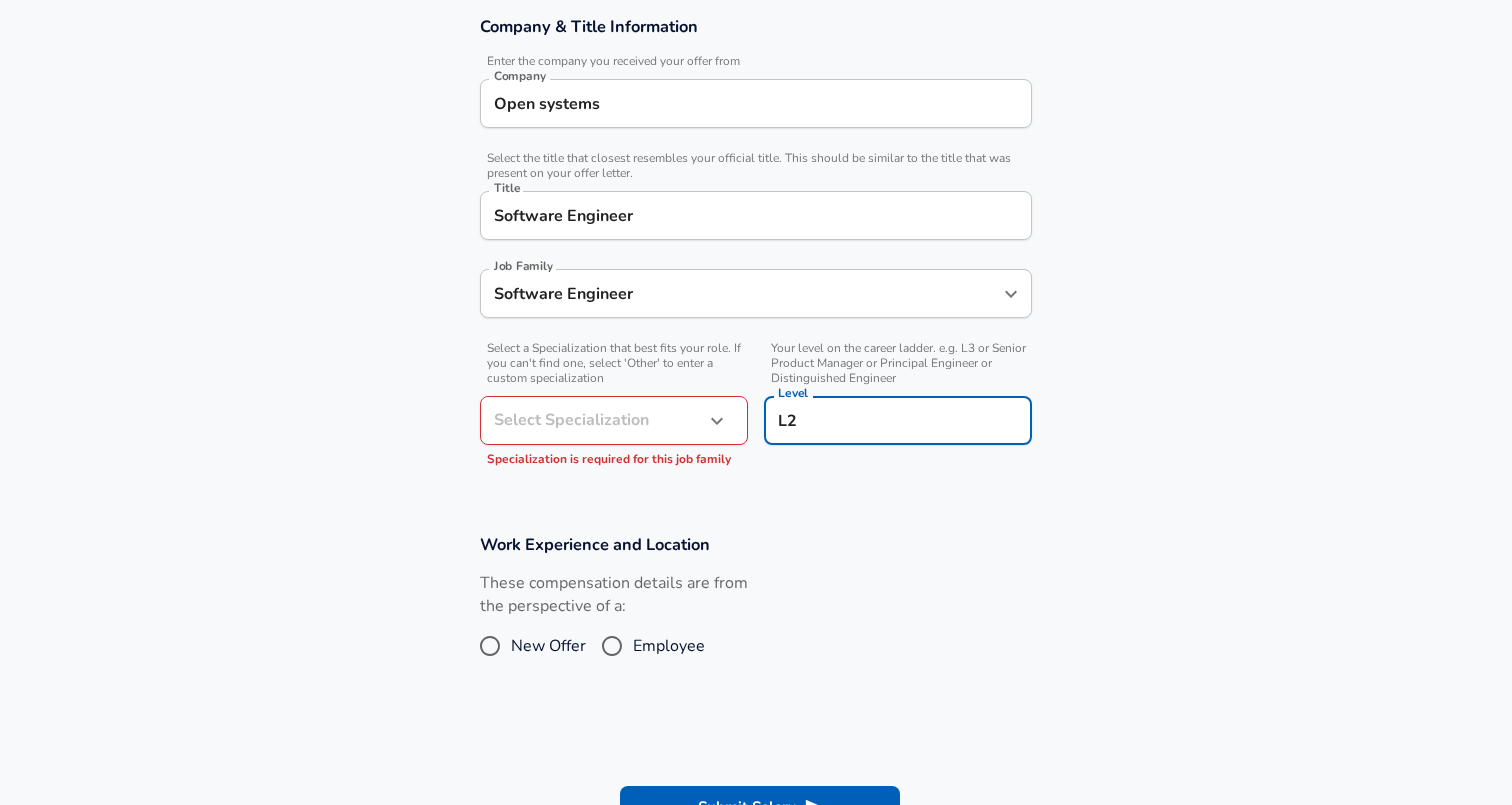 scroll, scrollTop: 412, scrollLeft: 0, axis: vertical 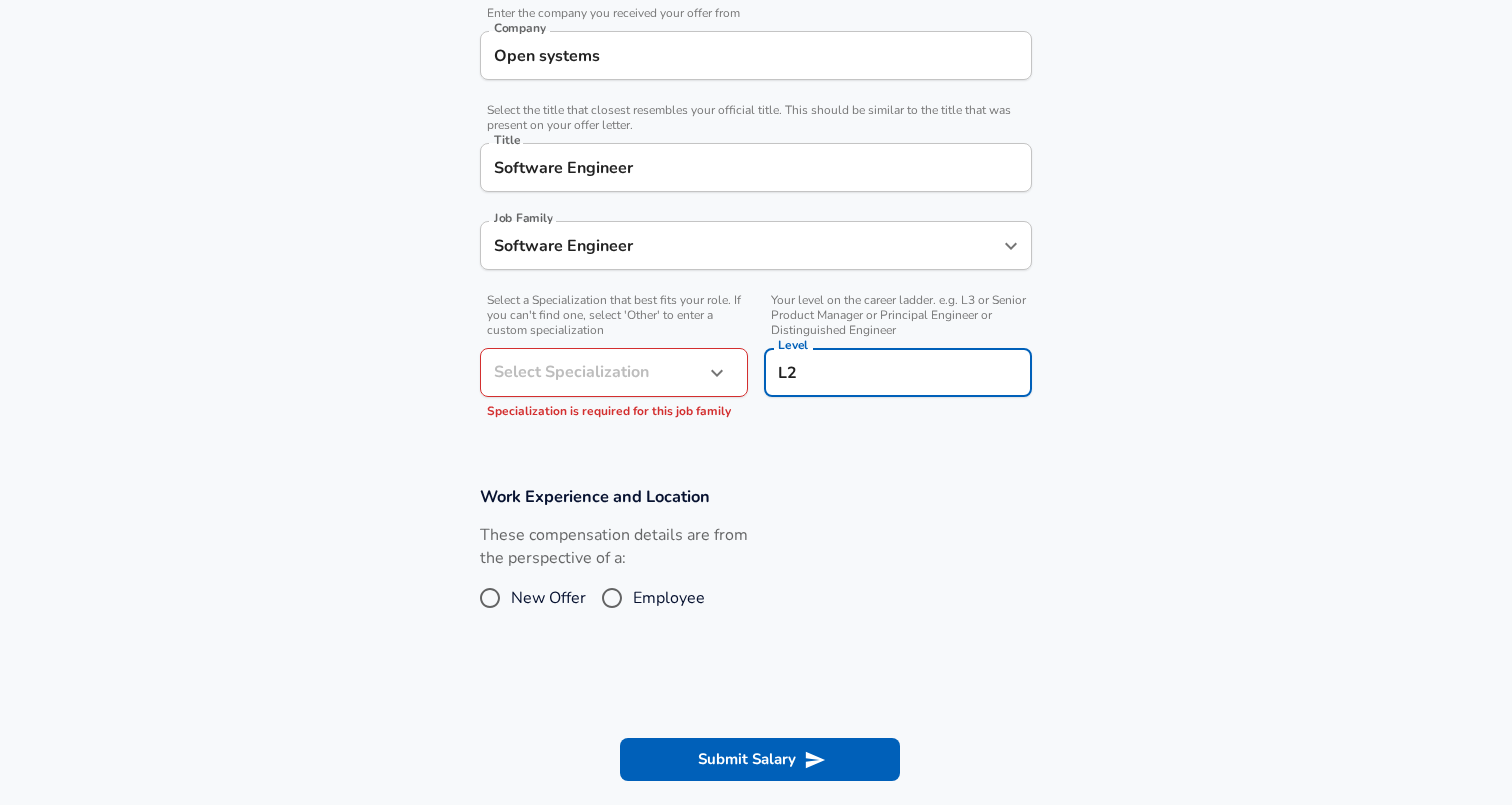 type on "L2" 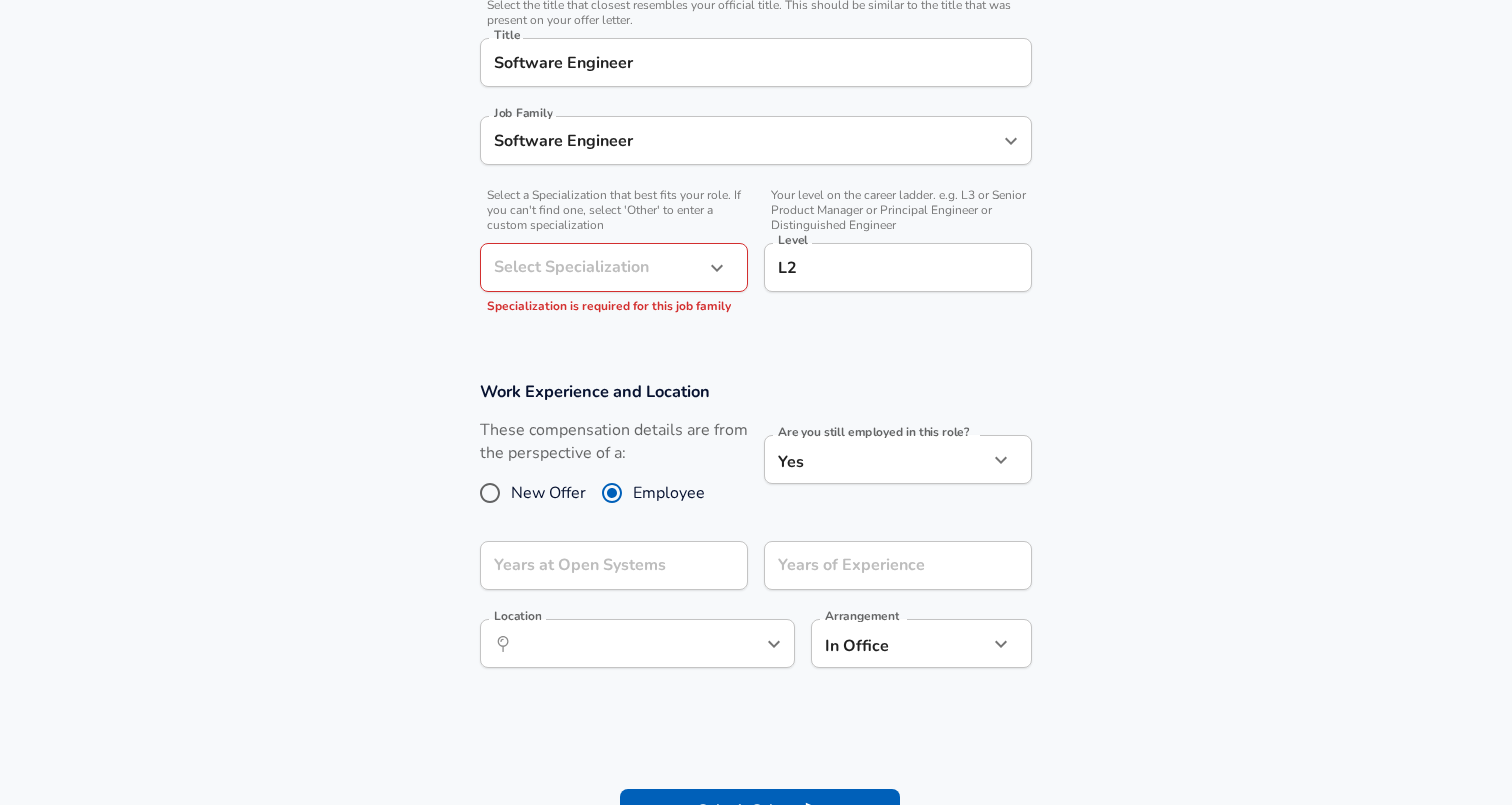 scroll, scrollTop: 550, scrollLeft: 0, axis: vertical 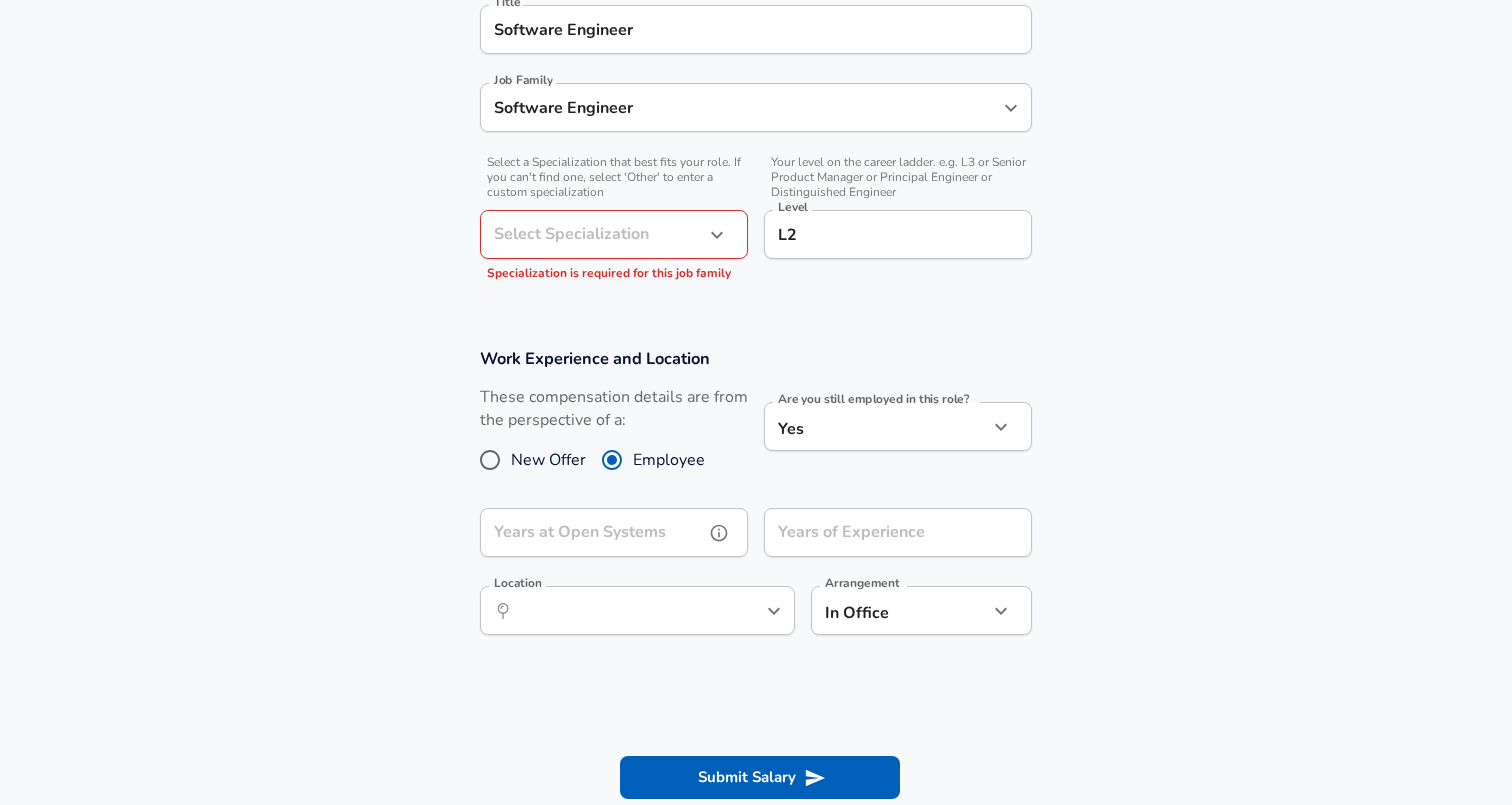 click on "Years at Open Systems" at bounding box center (592, 532) 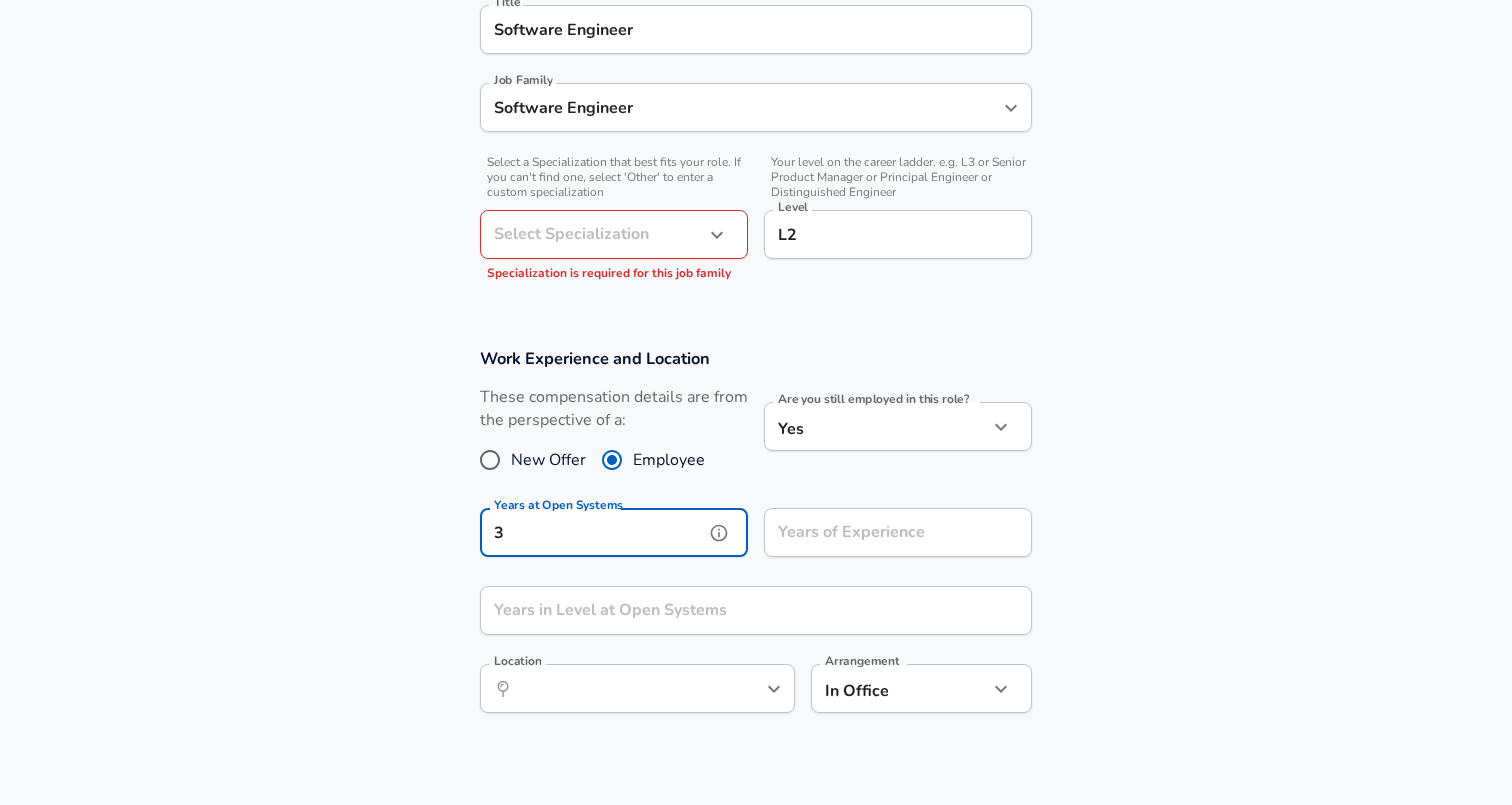 type on "3" 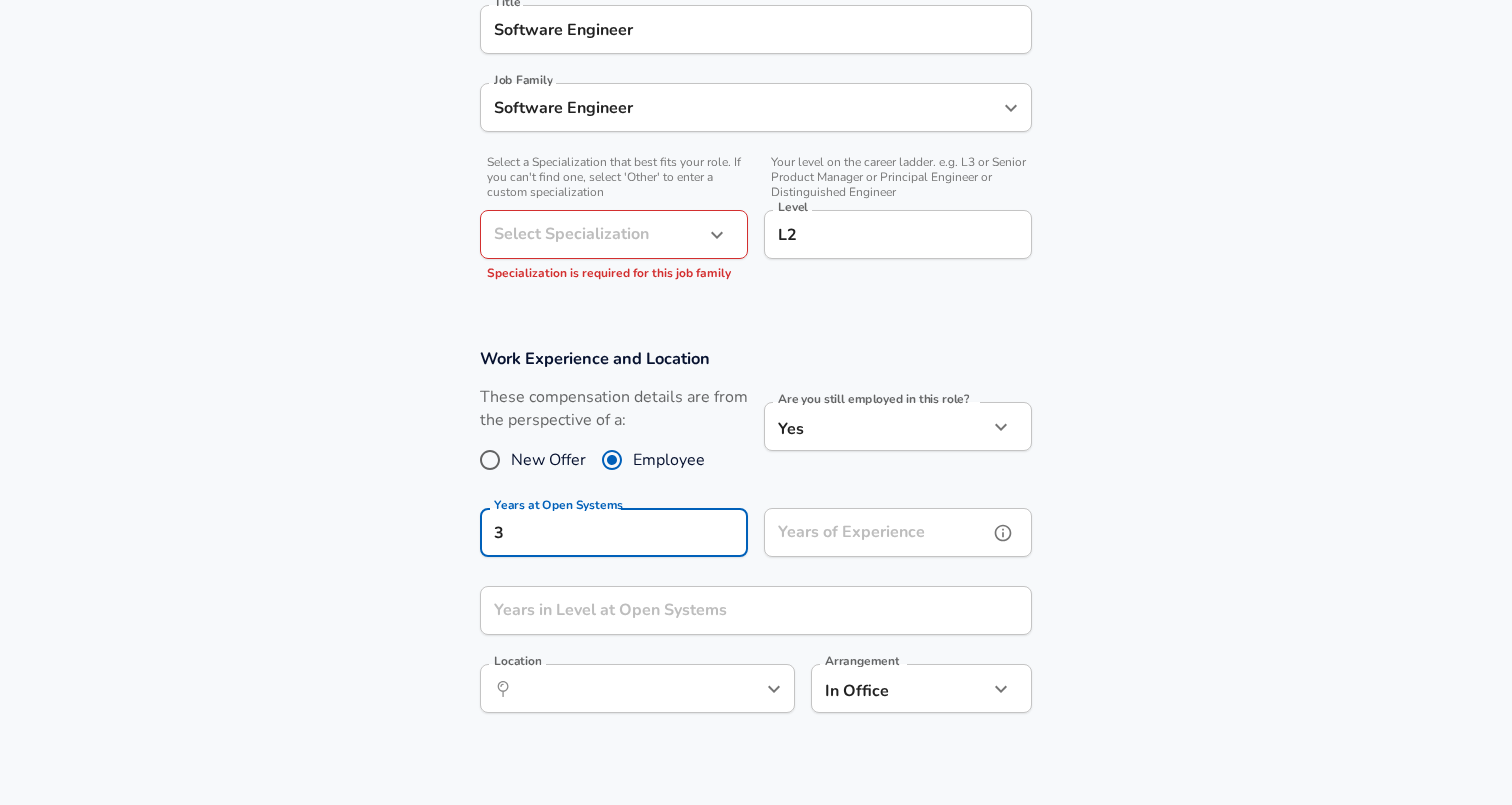 click on "Years of Experience Years of Experience" at bounding box center [898, 535] 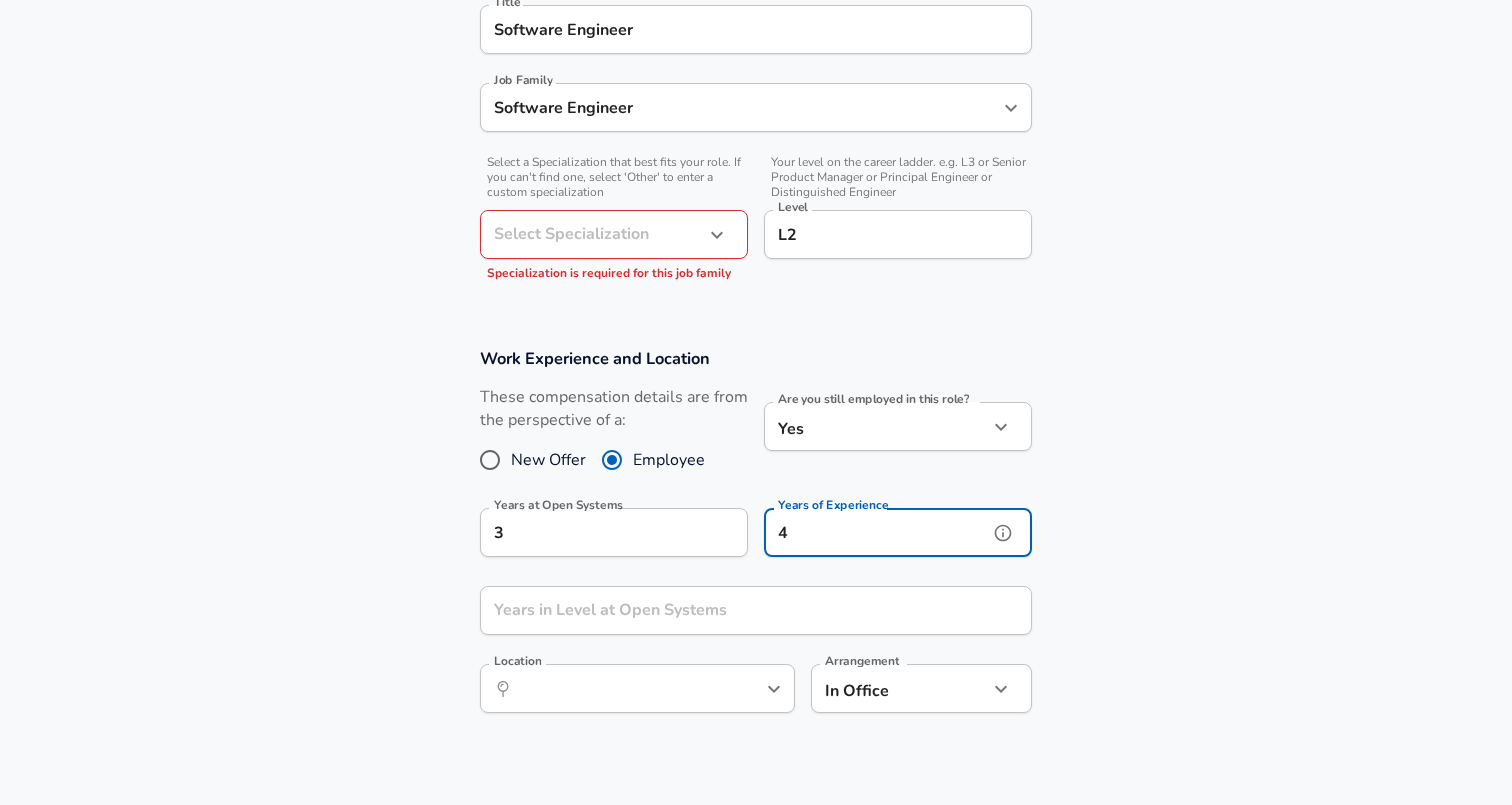 type on "4" 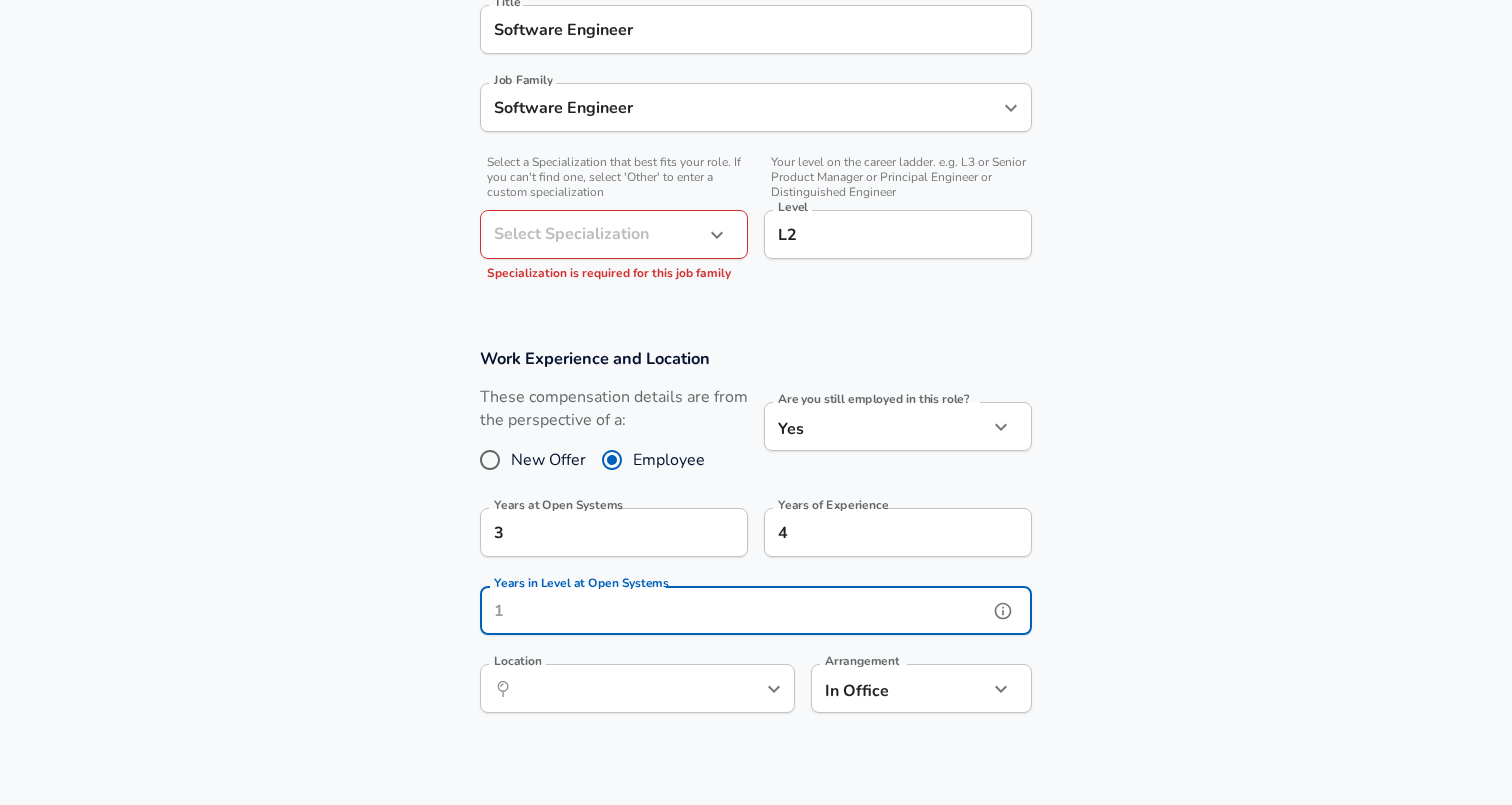 click on "Years in Level at Open Systems" at bounding box center (734, 610) 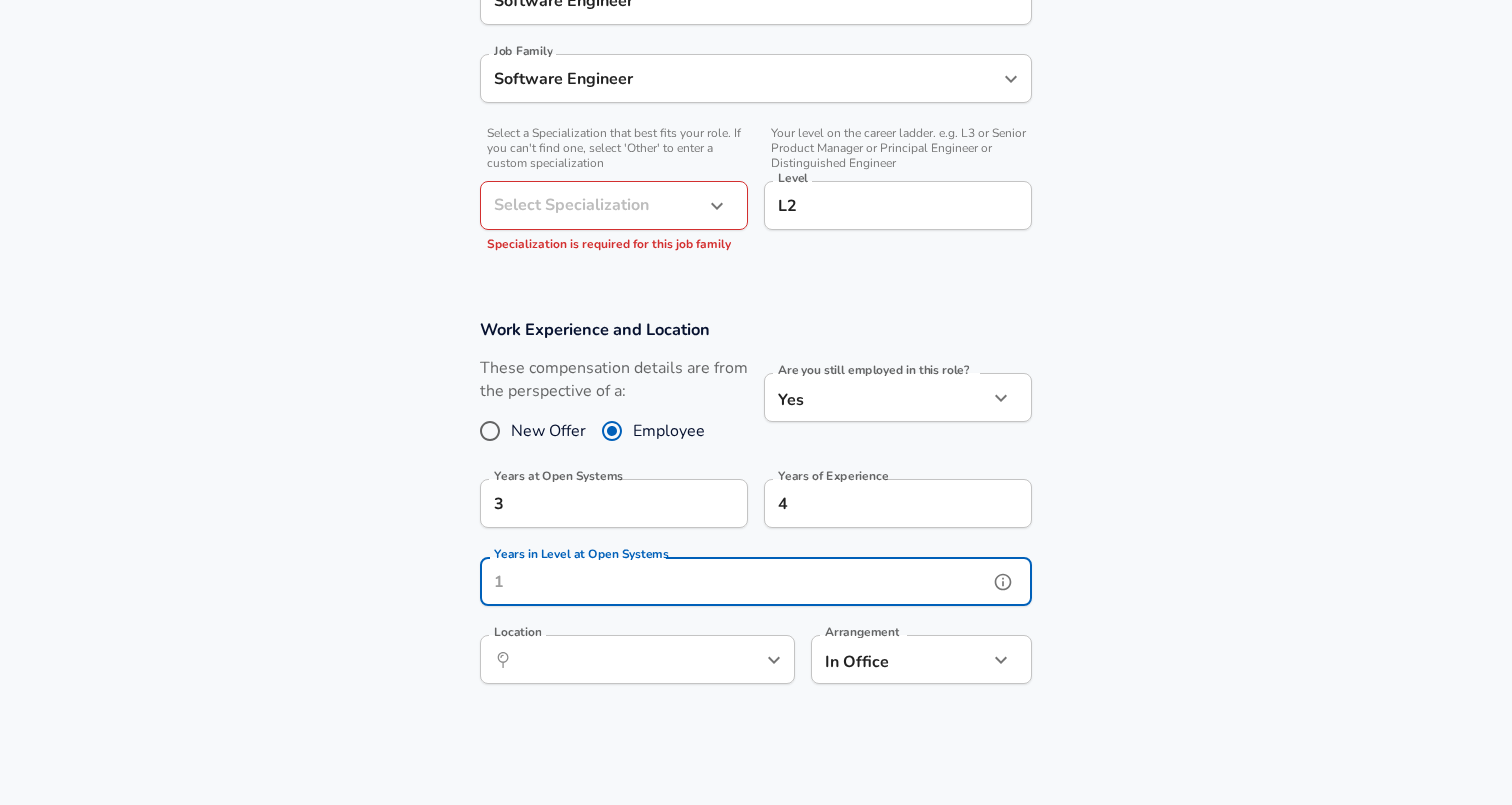 scroll, scrollTop: 608, scrollLeft: 0, axis: vertical 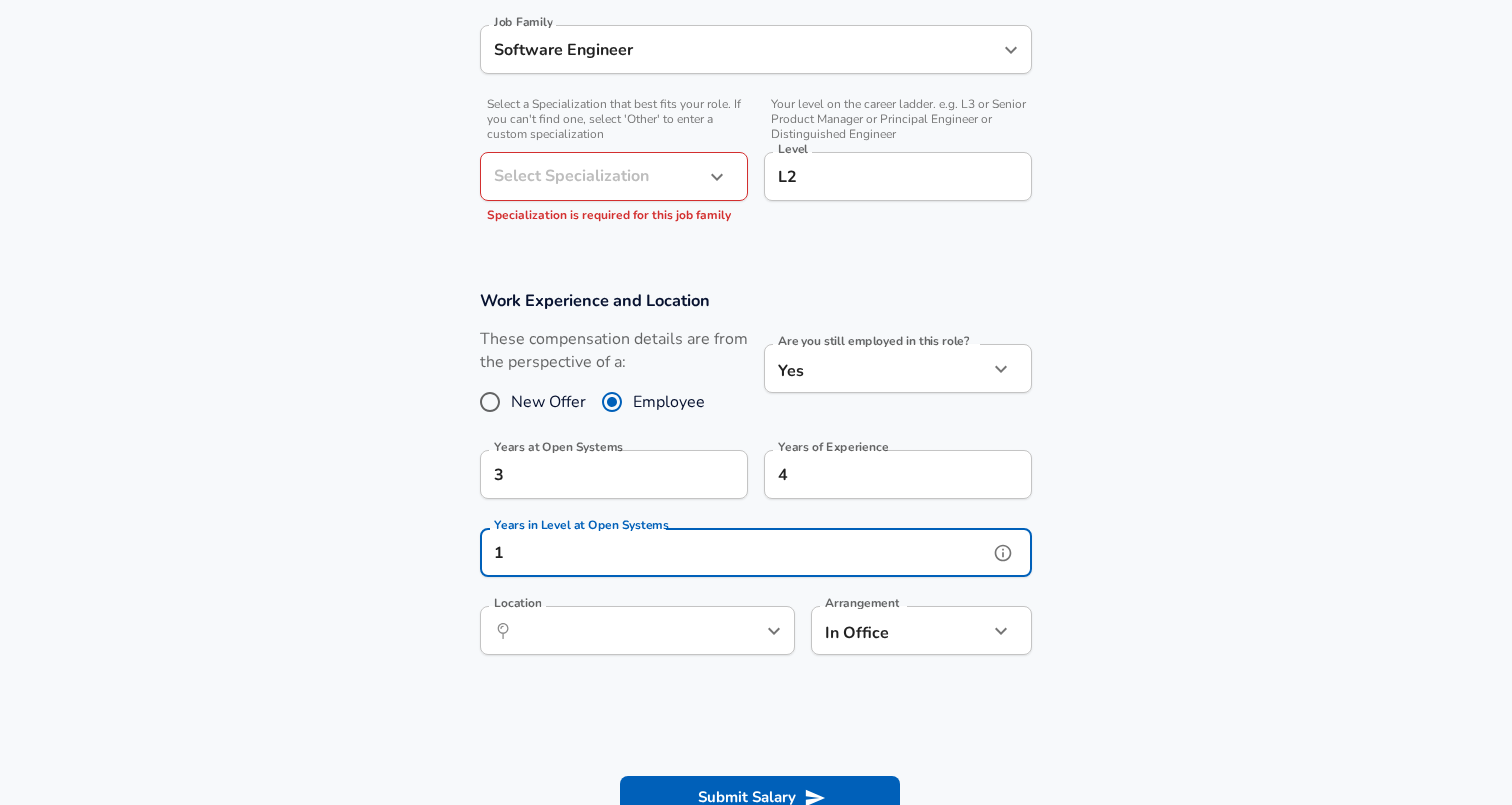 click 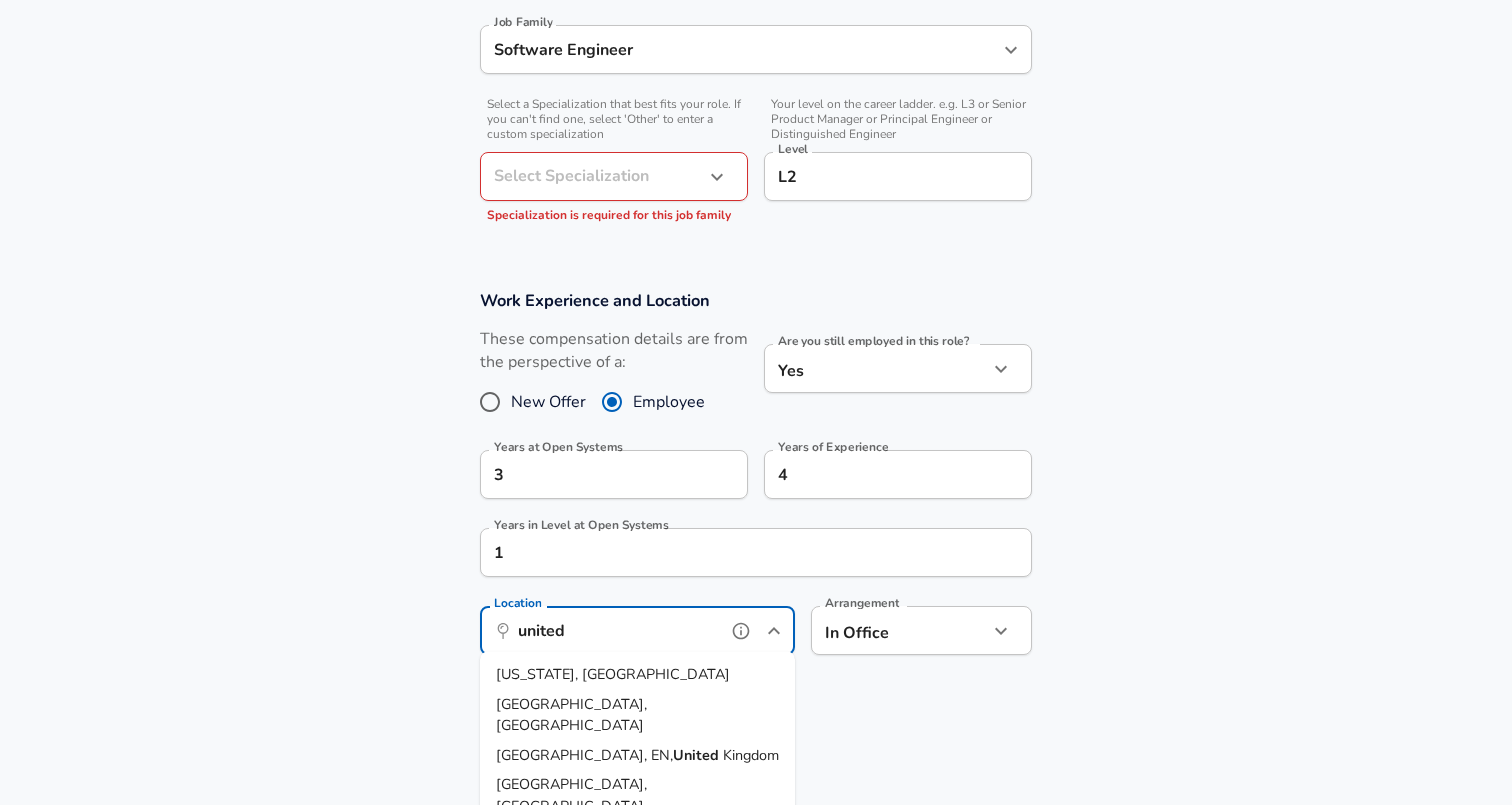 type on "united k" 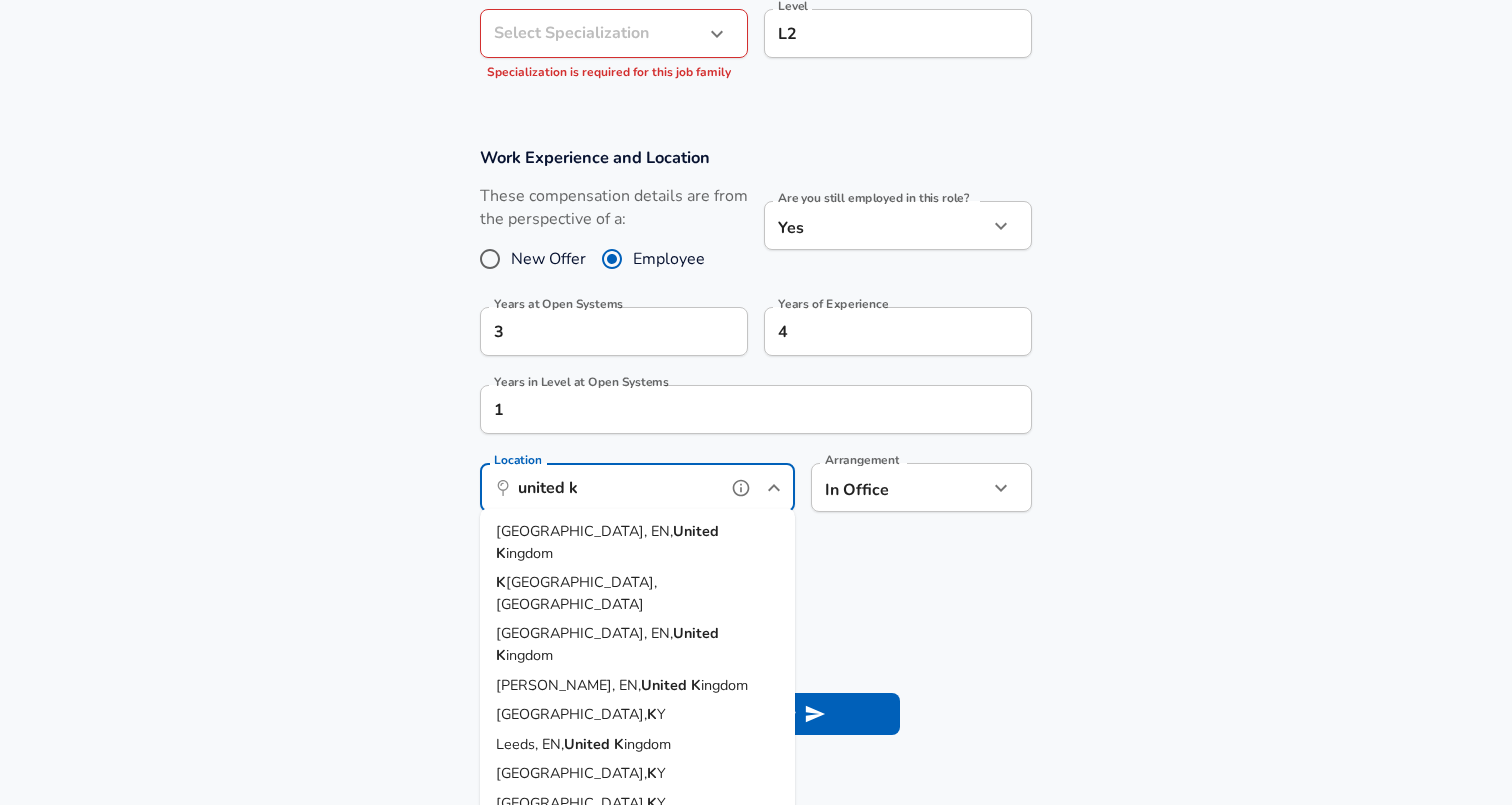 scroll, scrollTop: 784, scrollLeft: 0, axis: vertical 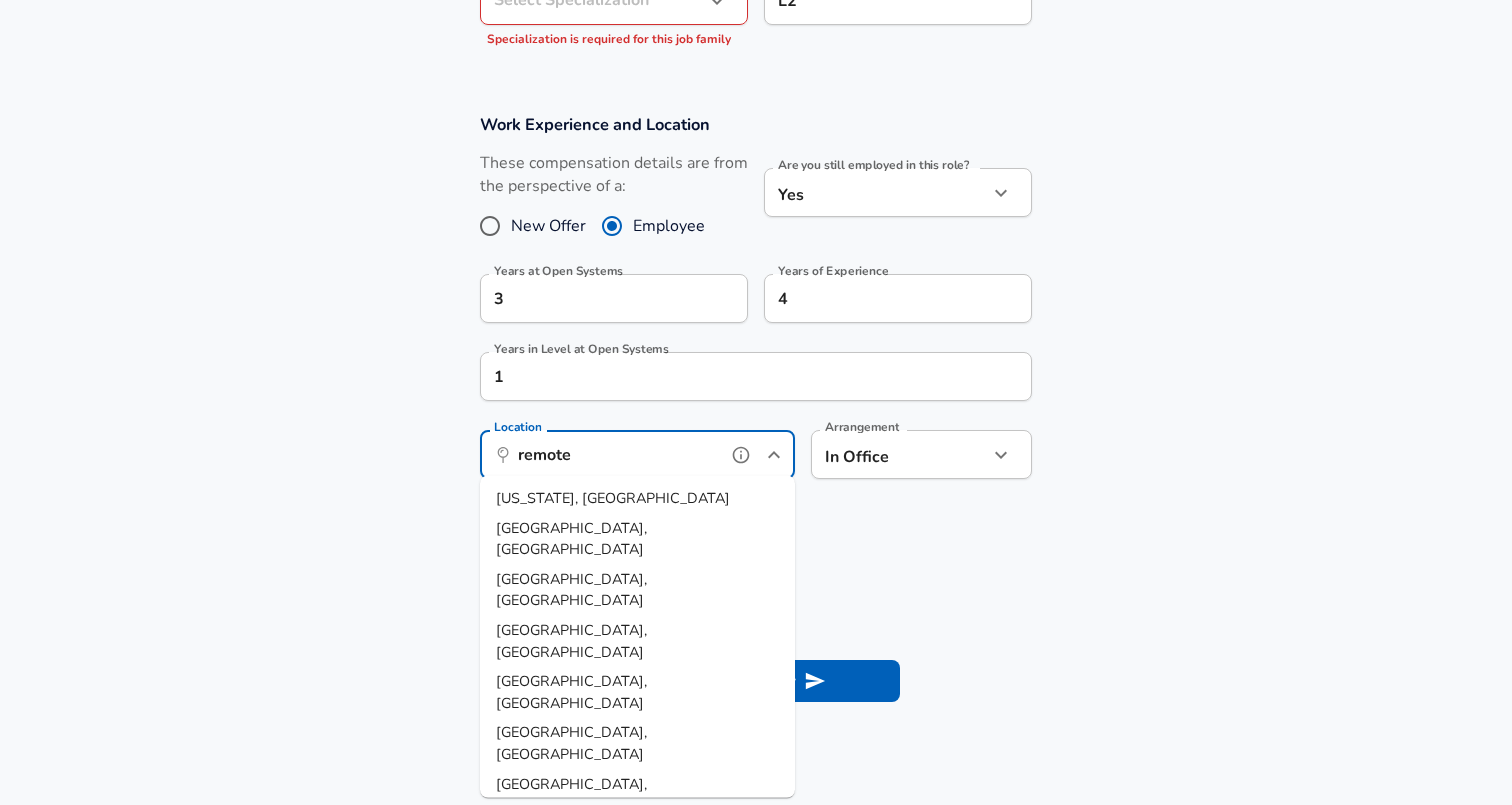 type on "remote" 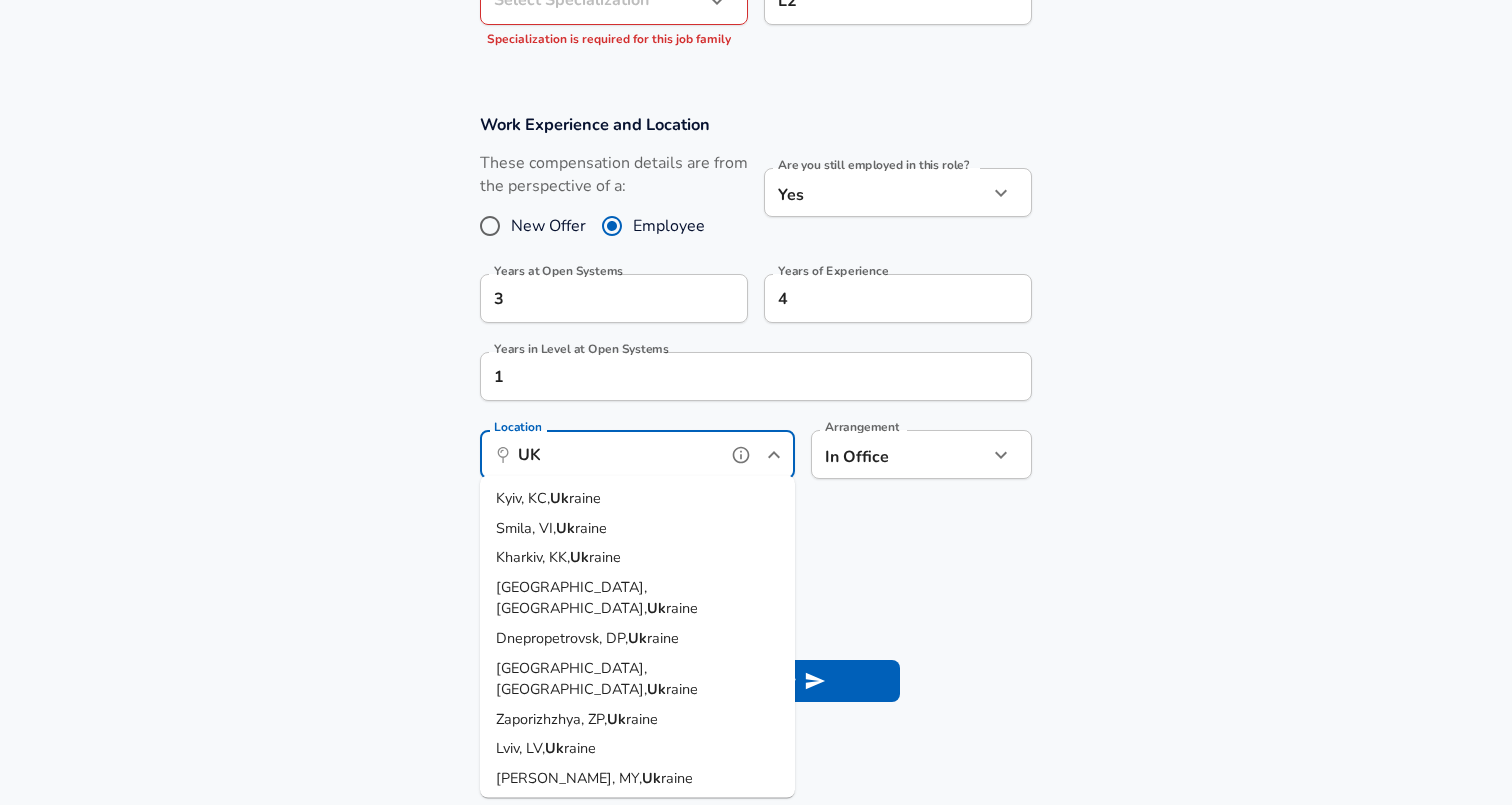 type on "U" 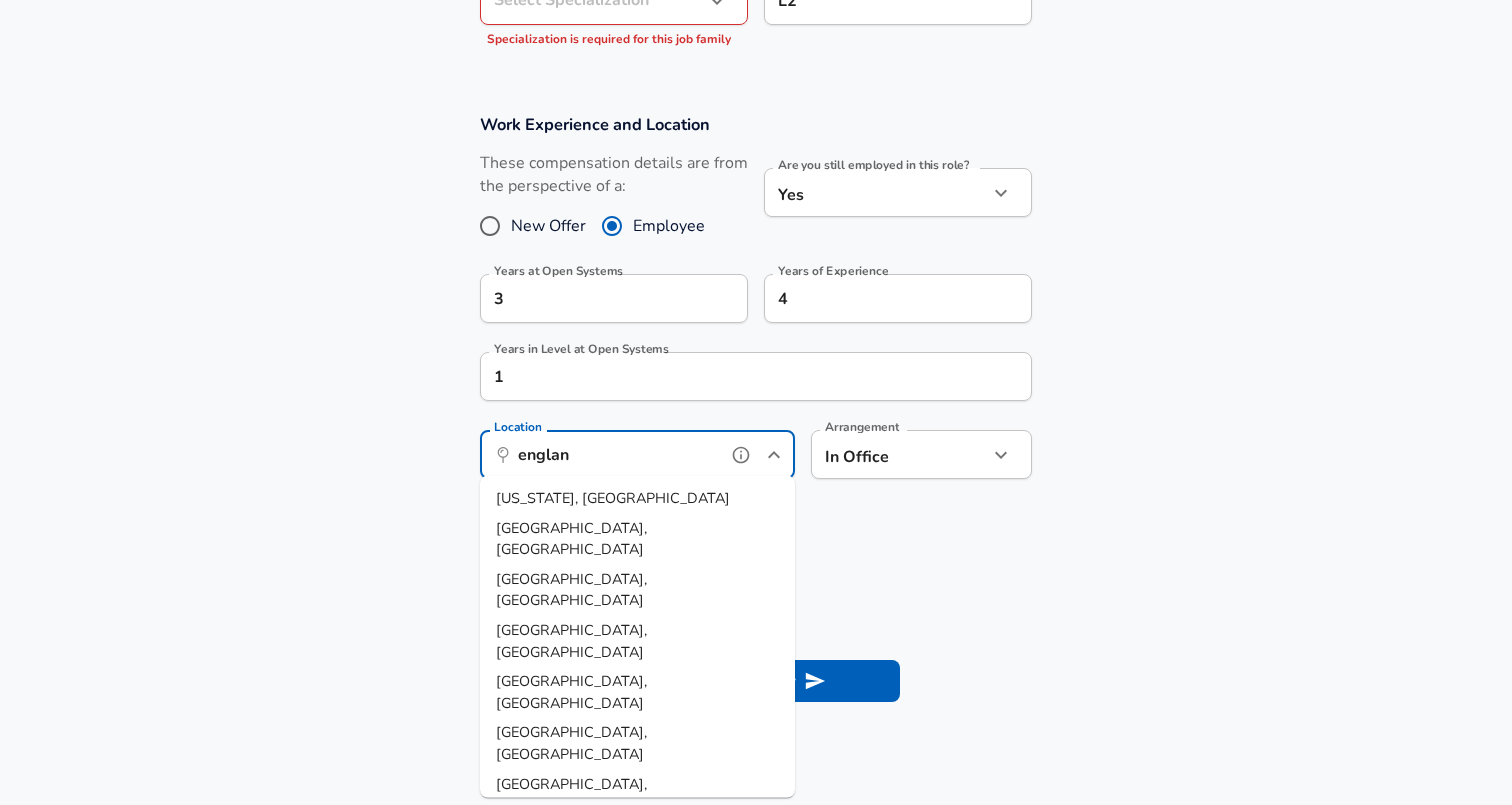 type on "[GEOGRAPHIC_DATA]" 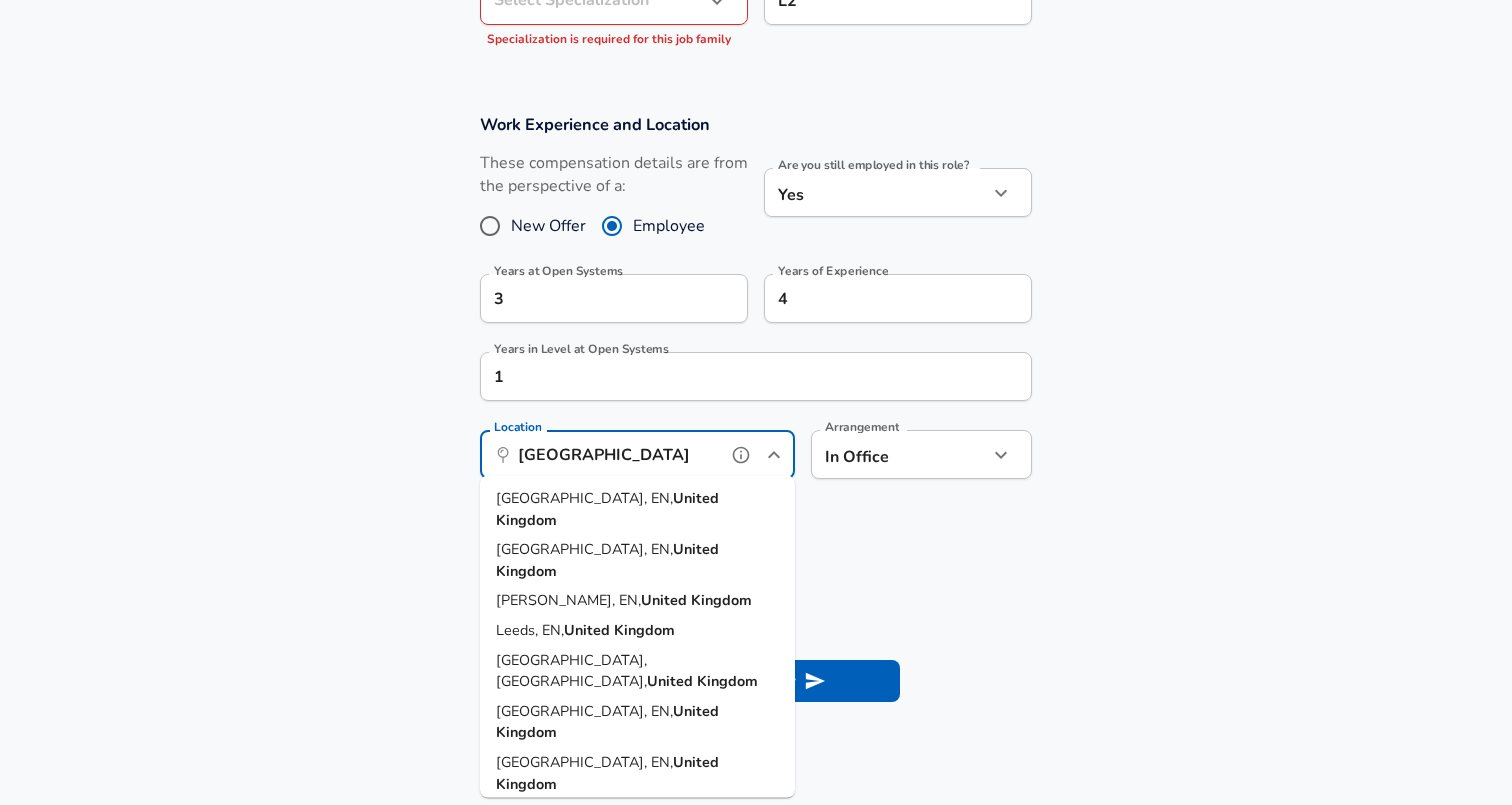 type on "[GEOGRAPHIC_DATA]" 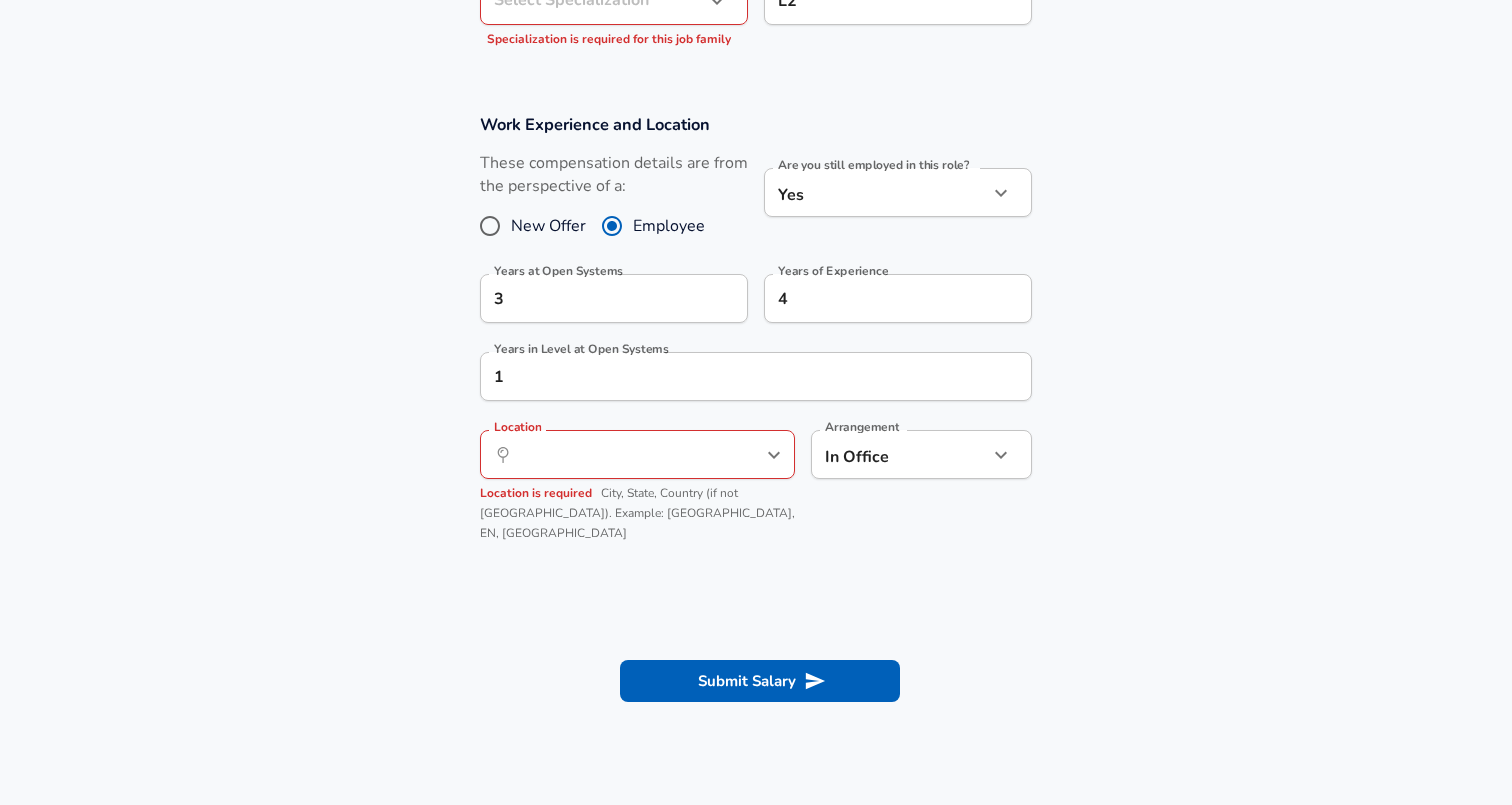 click on "Work Experience and Location These compensation details are from the perspective of a: New Offer Employee Are you still employed in this role? Yes yes Are you still employed in this role? Years at Open Systems 3 Years at Open Systems Years of Experience 4 Years of Experience Years in Level at Open Systems 1 Years in Level at Open Systems Location ​ Location Location is required       City, State, Country (if not [GEOGRAPHIC_DATA]). Example: [GEOGRAPHIC_DATA], EN, [GEOGRAPHIC_DATA] Arrangement In Office office Arrangement" at bounding box center [756, 337] 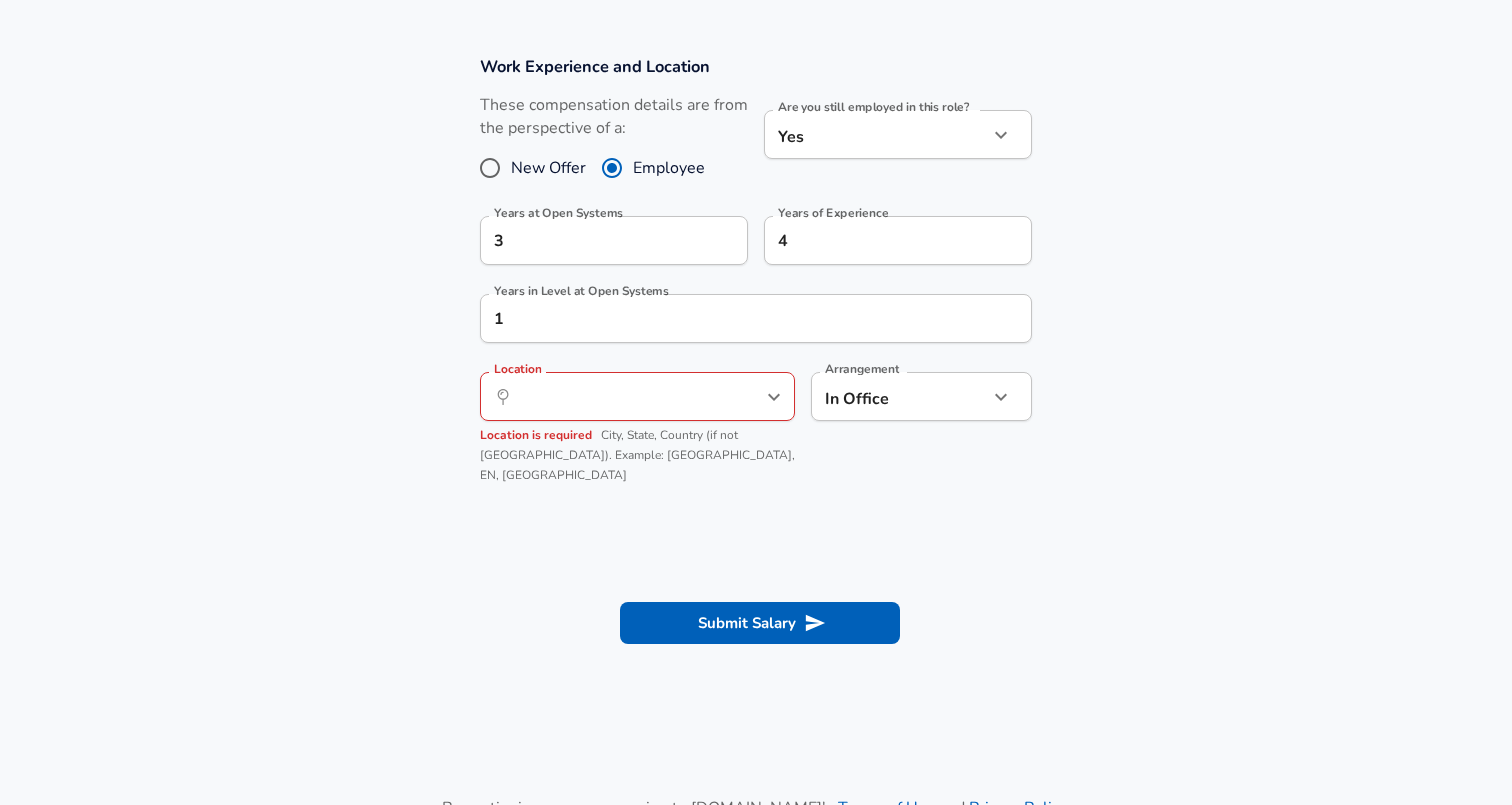 scroll, scrollTop: 838, scrollLeft: 0, axis: vertical 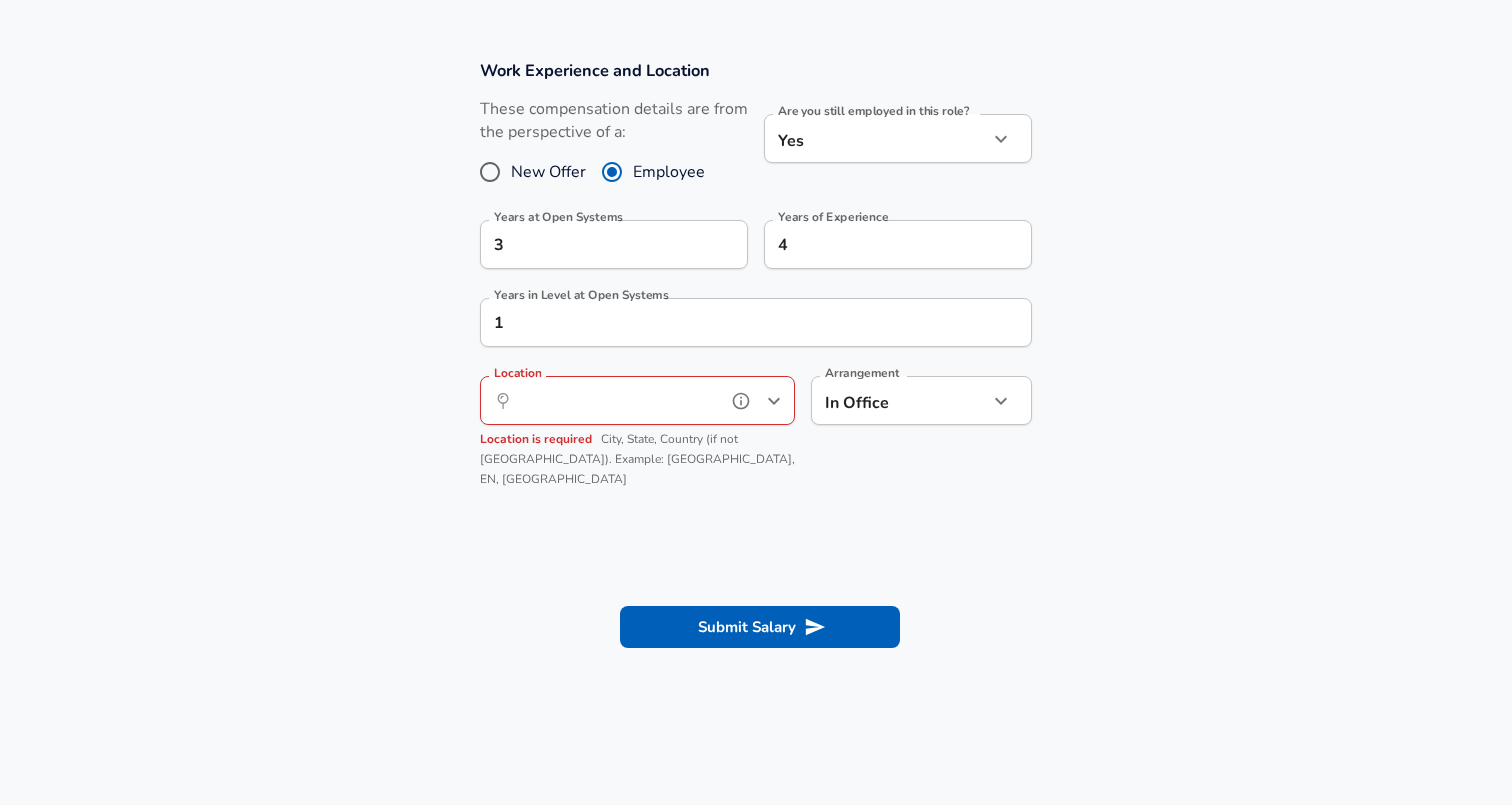 click on "Location" at bounding box center [615, 400] 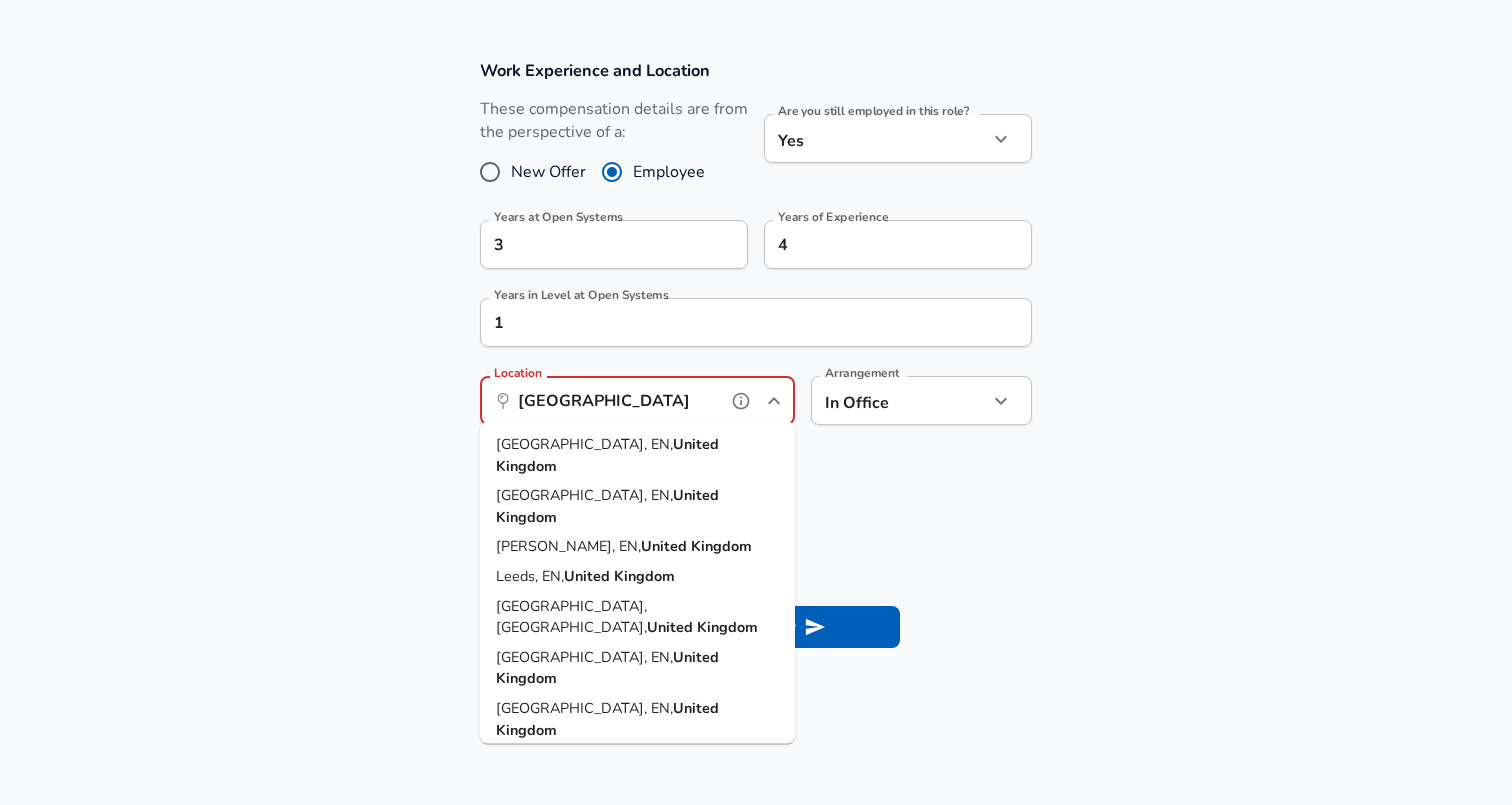 scroll, scrollTop: 0, scrollLeft: 0, axis: both 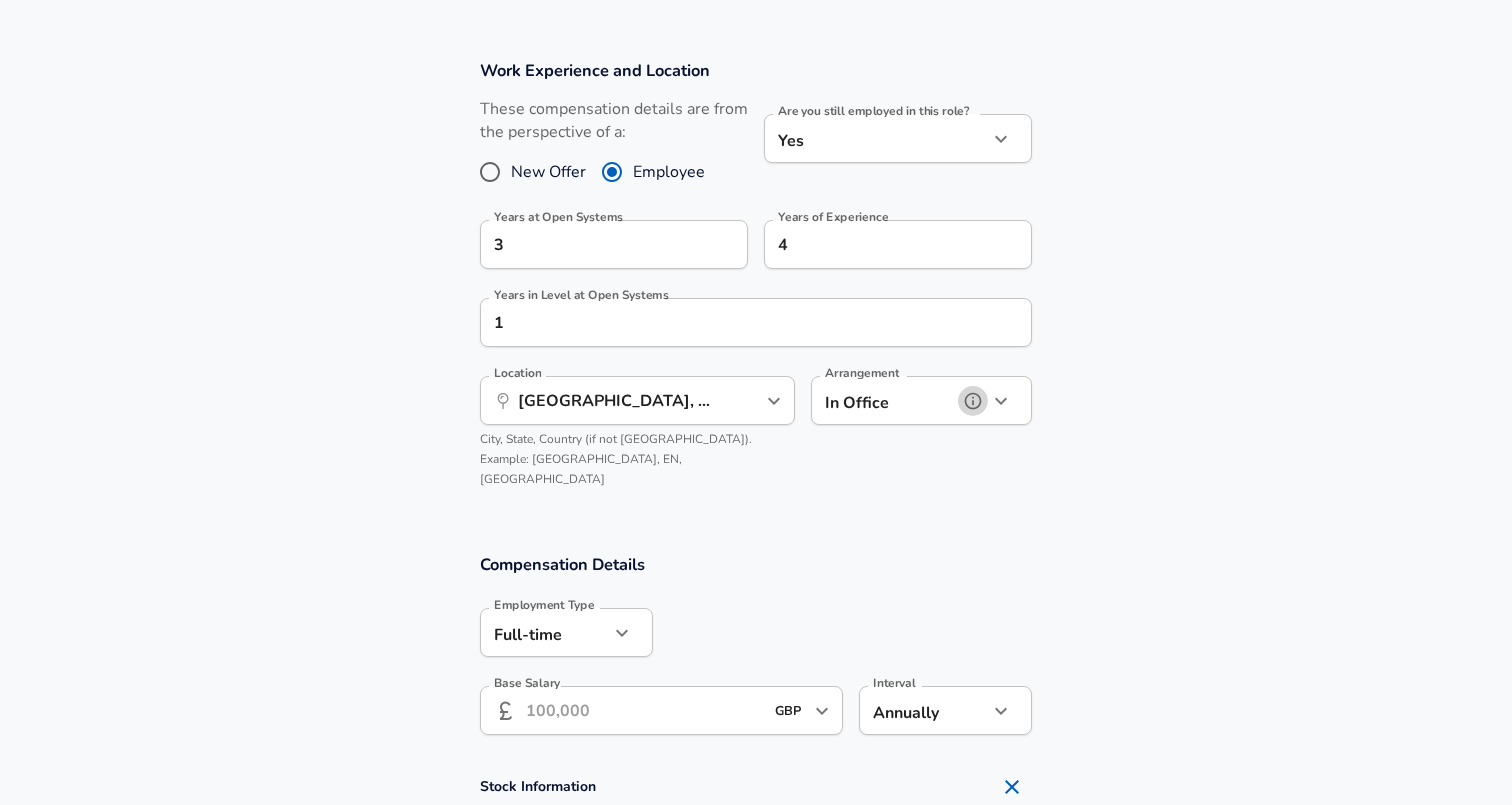 click 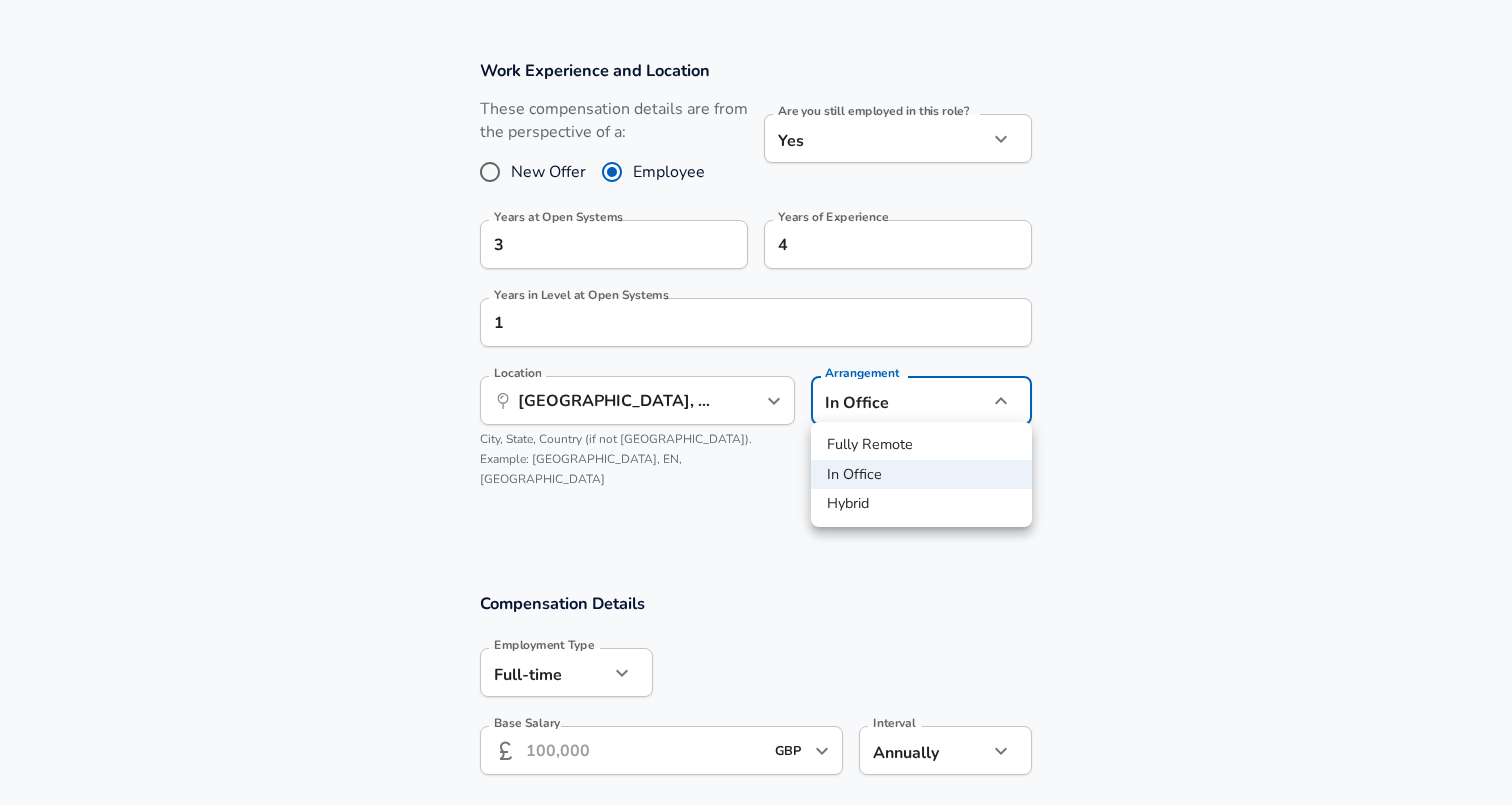 click on "We value your privacy We use cookies to enhance your browsing experience, serve personalized ads or content, and analyze our traffic. By clicking "Accept All", you consent to our use of cookies. Customize    Accept All   Customize Consent Preferences   We use cookies to help you navigate efficiently and perform certain functions. You will find detailed information about all cookies under each consent category below. The cookies that are categorized as "Necessary" are stored on your browser as they are essential for enabling the basic functionalities of the site. ...  Show more Necessary Always Active Necessary cookies are required to enable the basic features of this site, such as providing secure log-in or adjusting your consent preferences. These cookies do not store any personally identifiable data. Cookie _GRECAPTCHA Duration 5 months 27 days Description Google Recaptcha service sets this cookie to identify bots to protect the website against malicious spam attacks. Cookie __stripe_mid Duration 1 year MR" at bounding box center (756, -436) 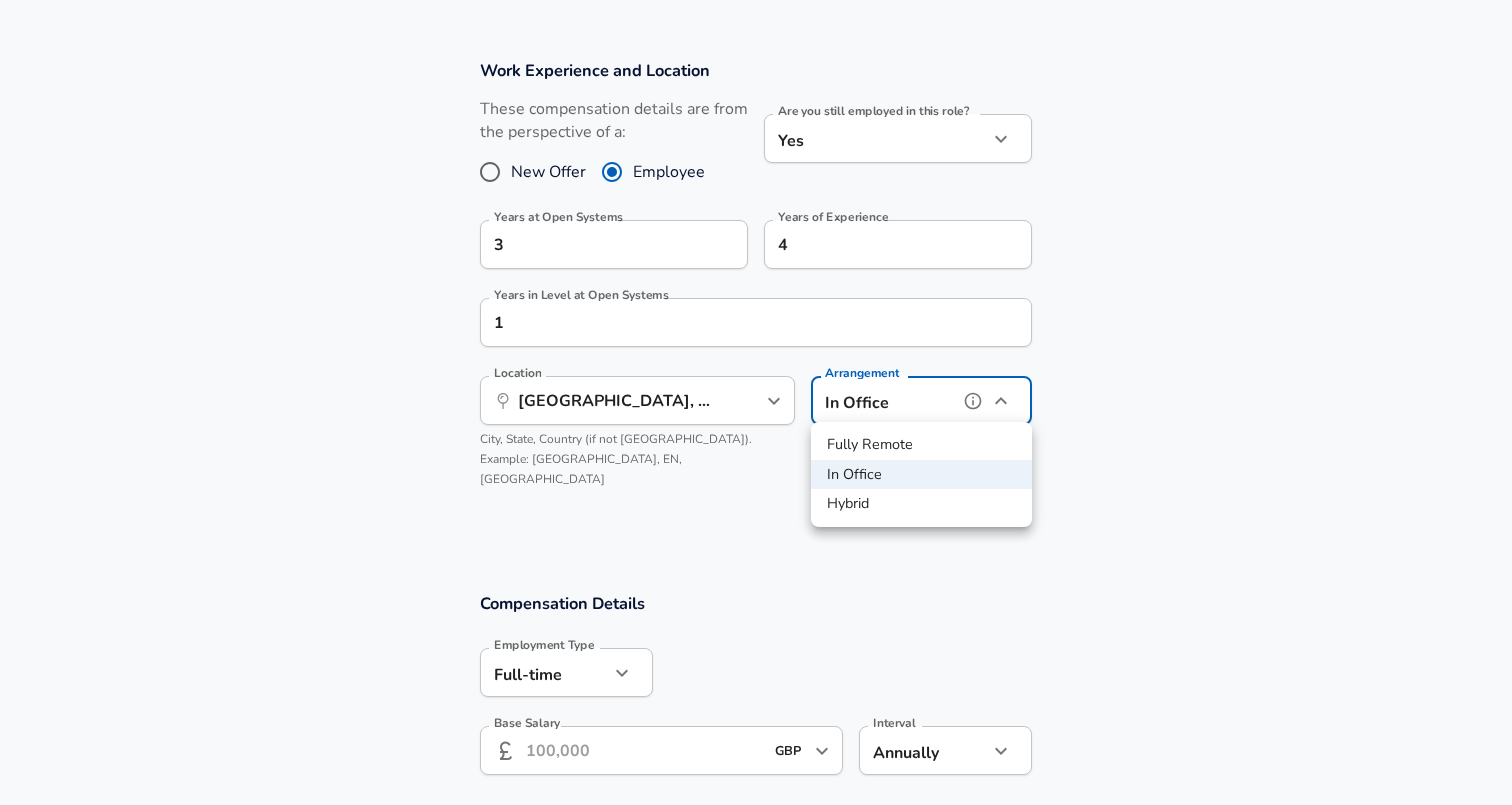 type on "remote" 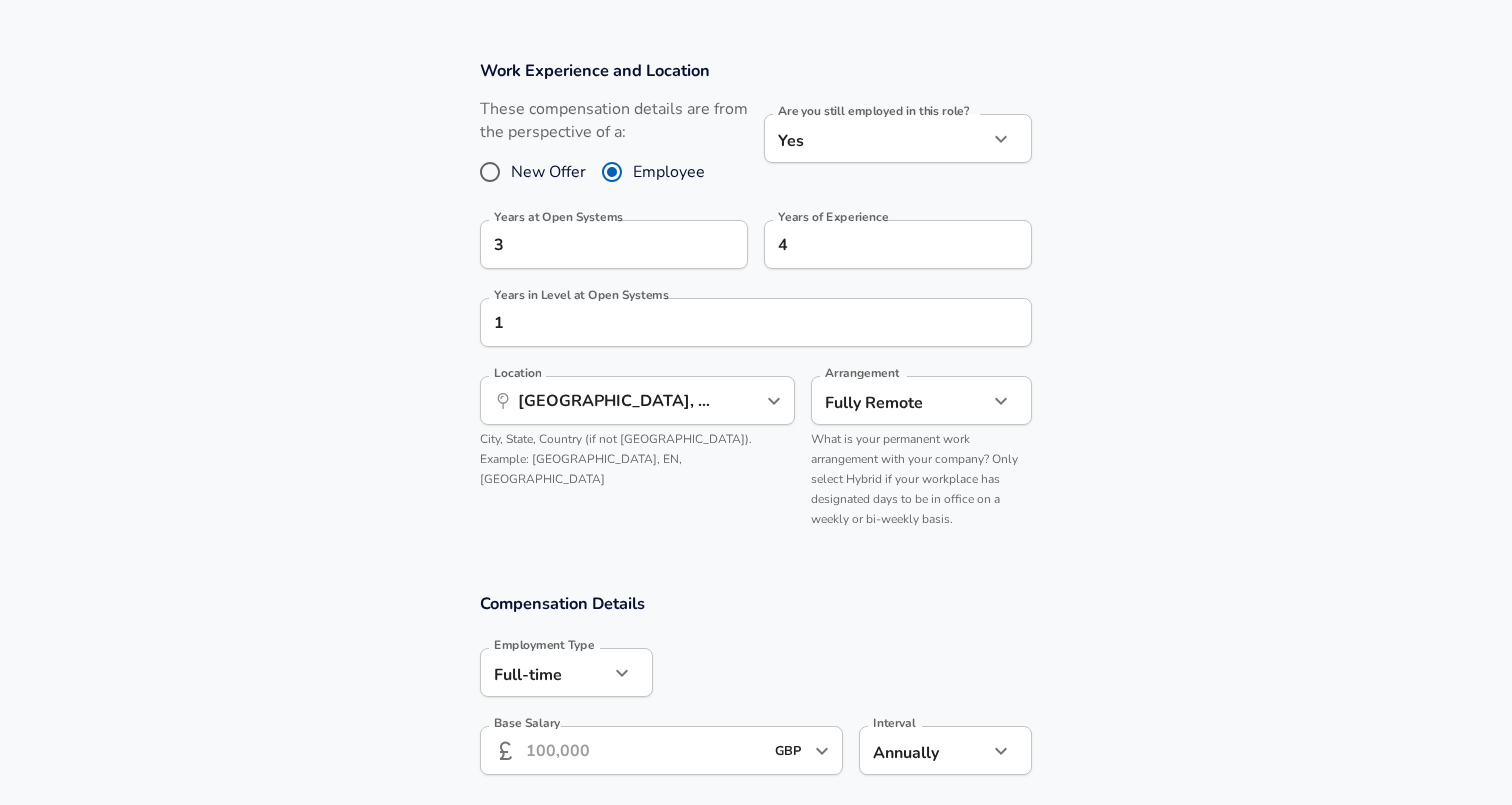 click on "Work Experience and Location These compensation details are from the perspective of a: New Offer Employee Are you still employed in this role? Yes yes Are you still employed in this role? Years at Open Systems 3 Years at Open Systems Years of Experience 4 Years of Experience Years in Level at Open Systems 1 Years in Level at Open Systems Location ​ [GEOGRAPHIC_DATA], EN, [GEOGRAPHIC_DATA] Location   City, State, Country (if not [GEOGRAPHIC_DATA]). Example: [GEOGRAPHIC_DATA], EN, [GEOGRAPHIC_DATA] Arrangement Fully Remote remote Arrangement   What is your permanent work arrangement with your company? Only select Hybrid if your workplace has designated days to be in office on a weekly or bi-weekly basis." at bounding box center (756, 303) 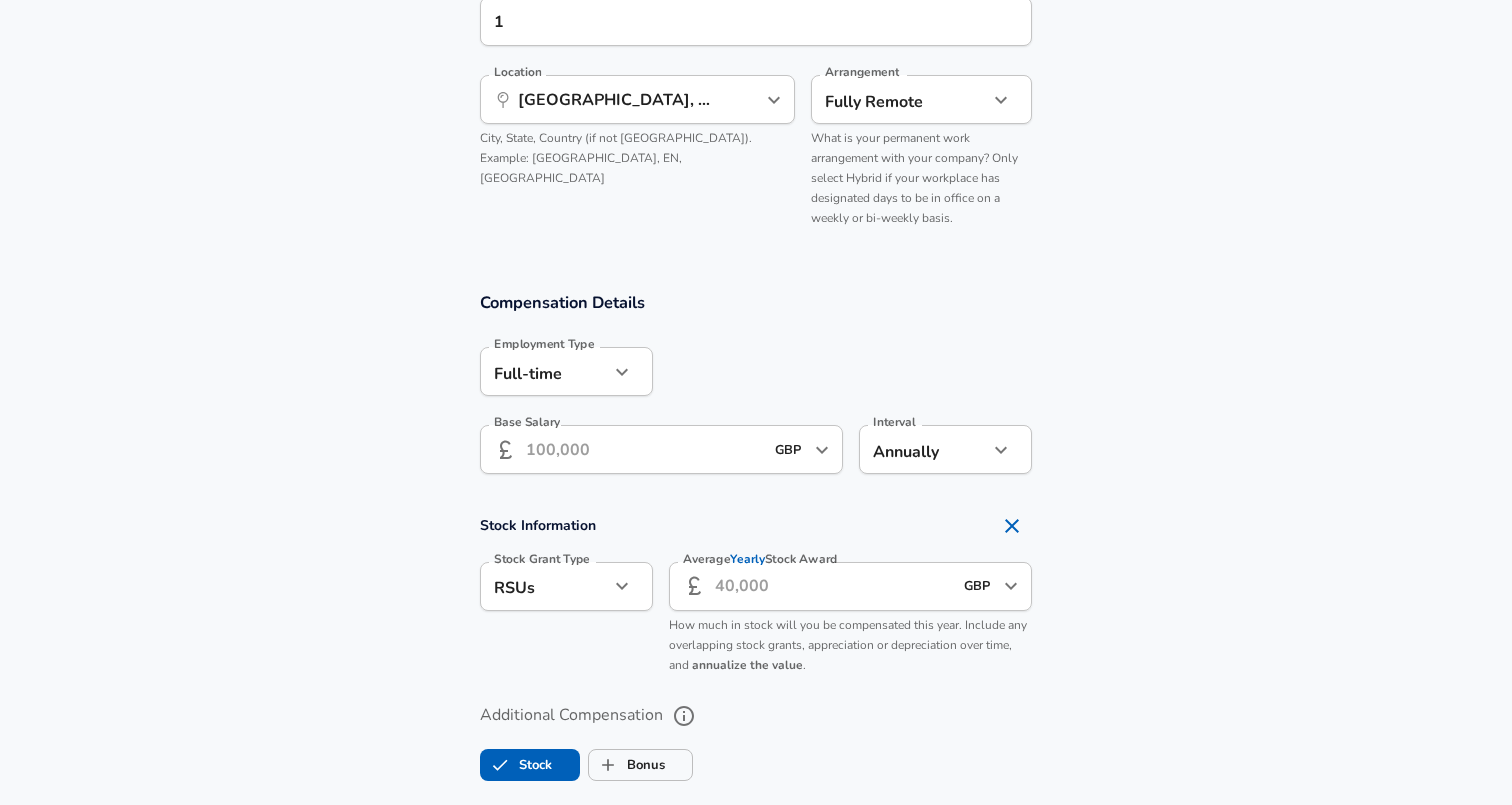 scroll, scrollTop: 1169, scrollLeft: 0, axis: vertical 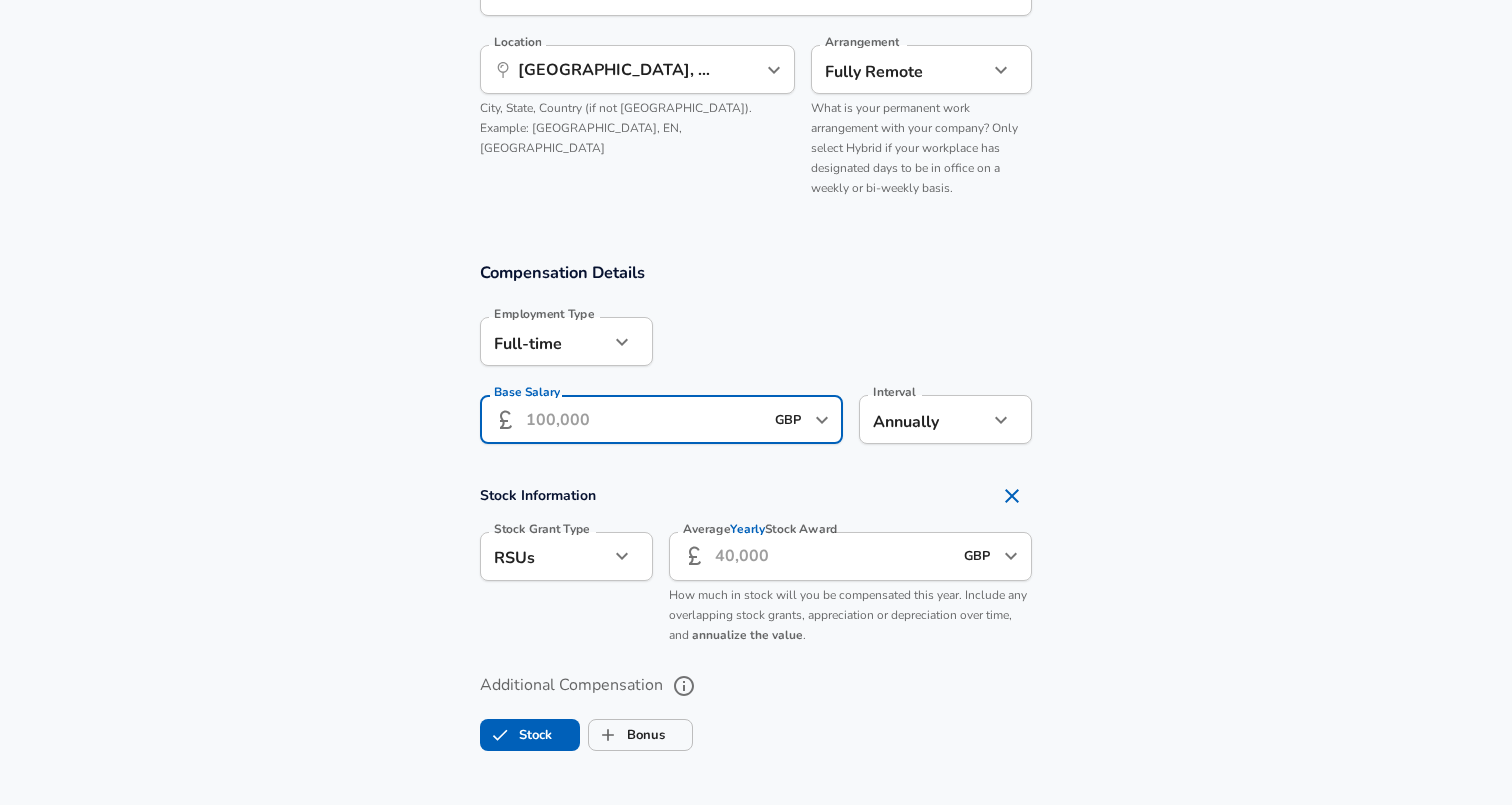 click on "Base Salary" at bounding box center (644, 419) 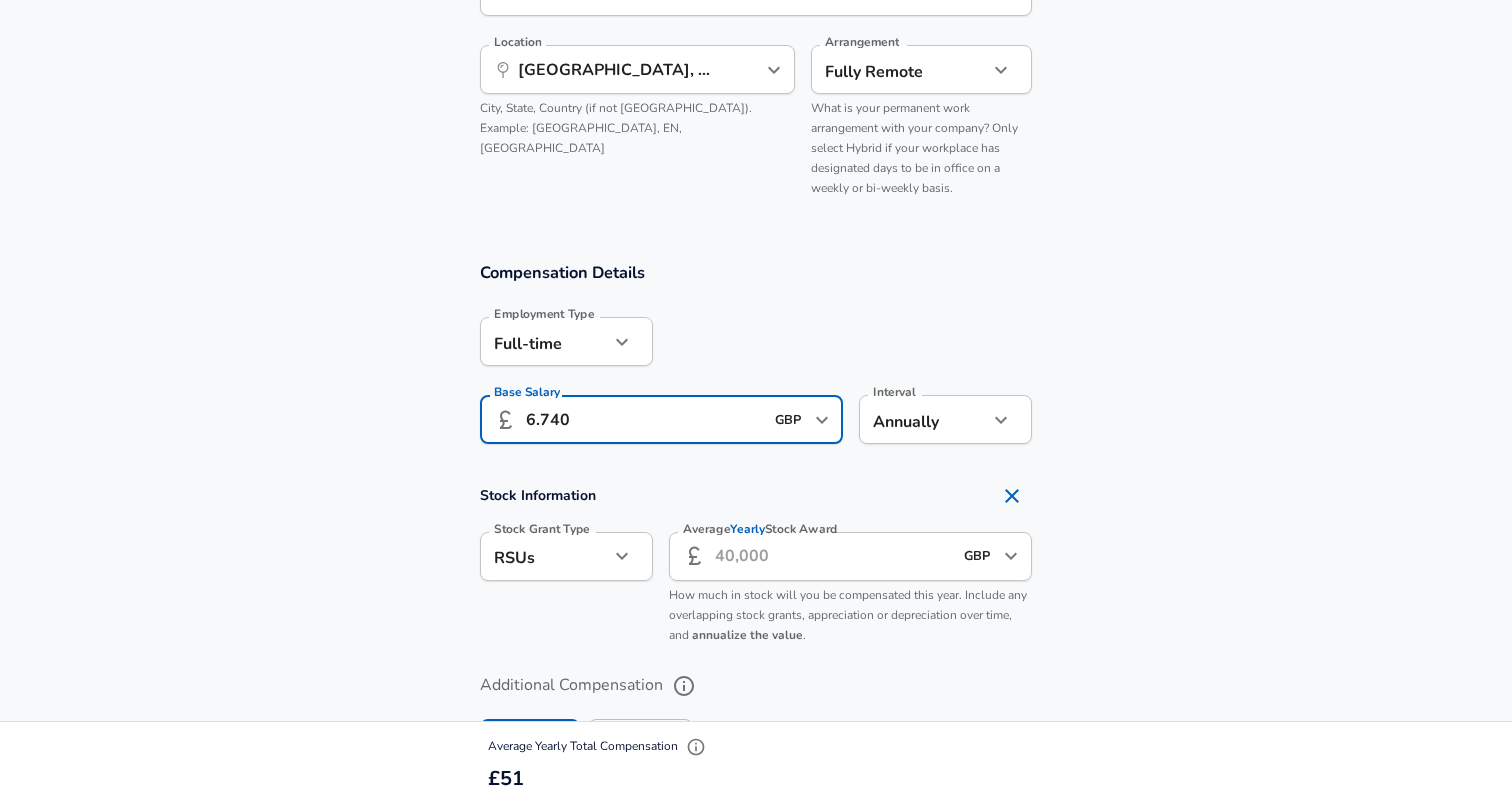 type on "67.400" 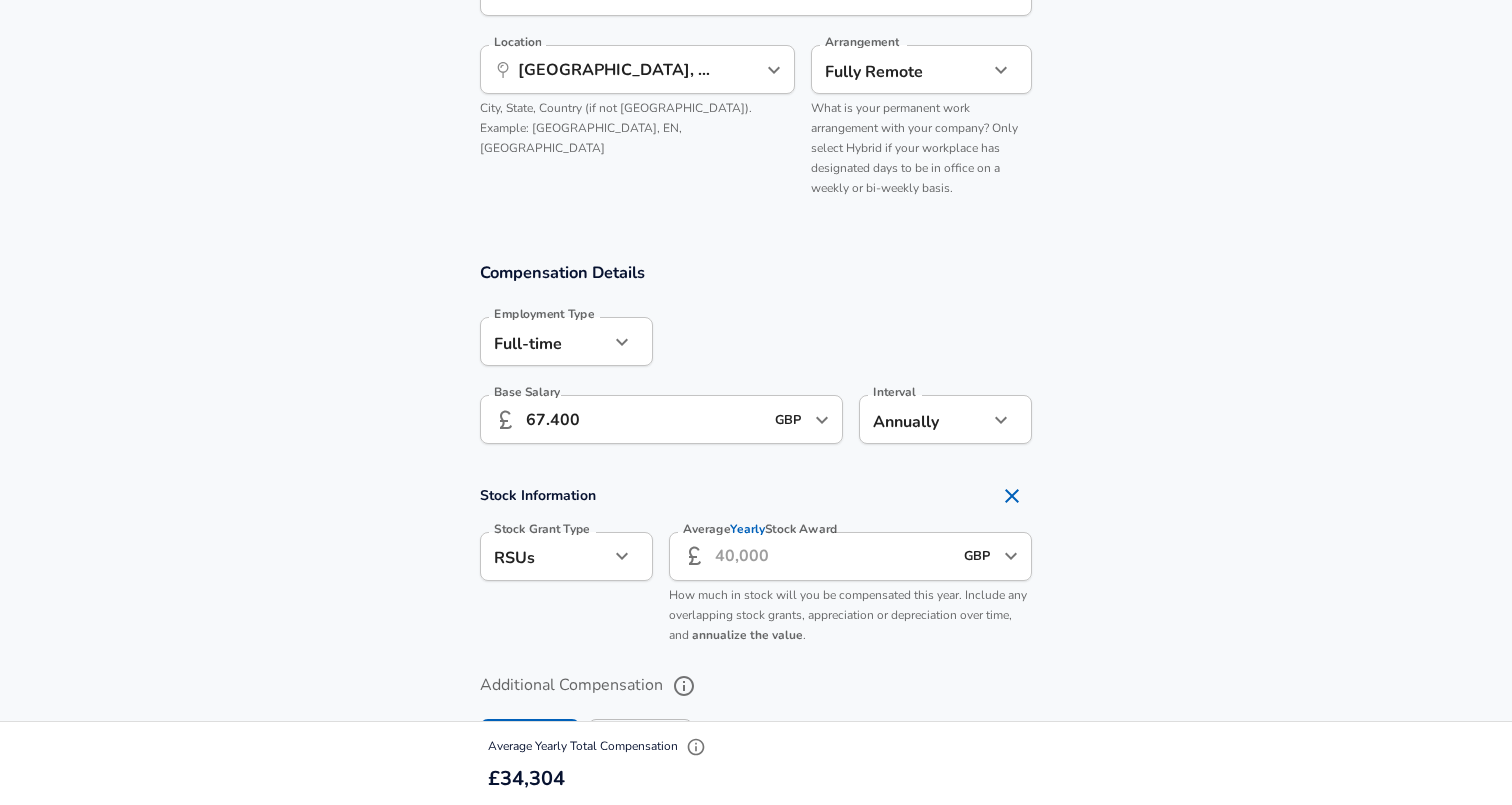 click on "Compensation Details Employment Type [DEMOGRAPHIC_DATA] full_time Employment Type Base Salary ​ 67.400 GBP ​ Base Salary Interval Annually yearly Interval" at bounding box center (756, 359) 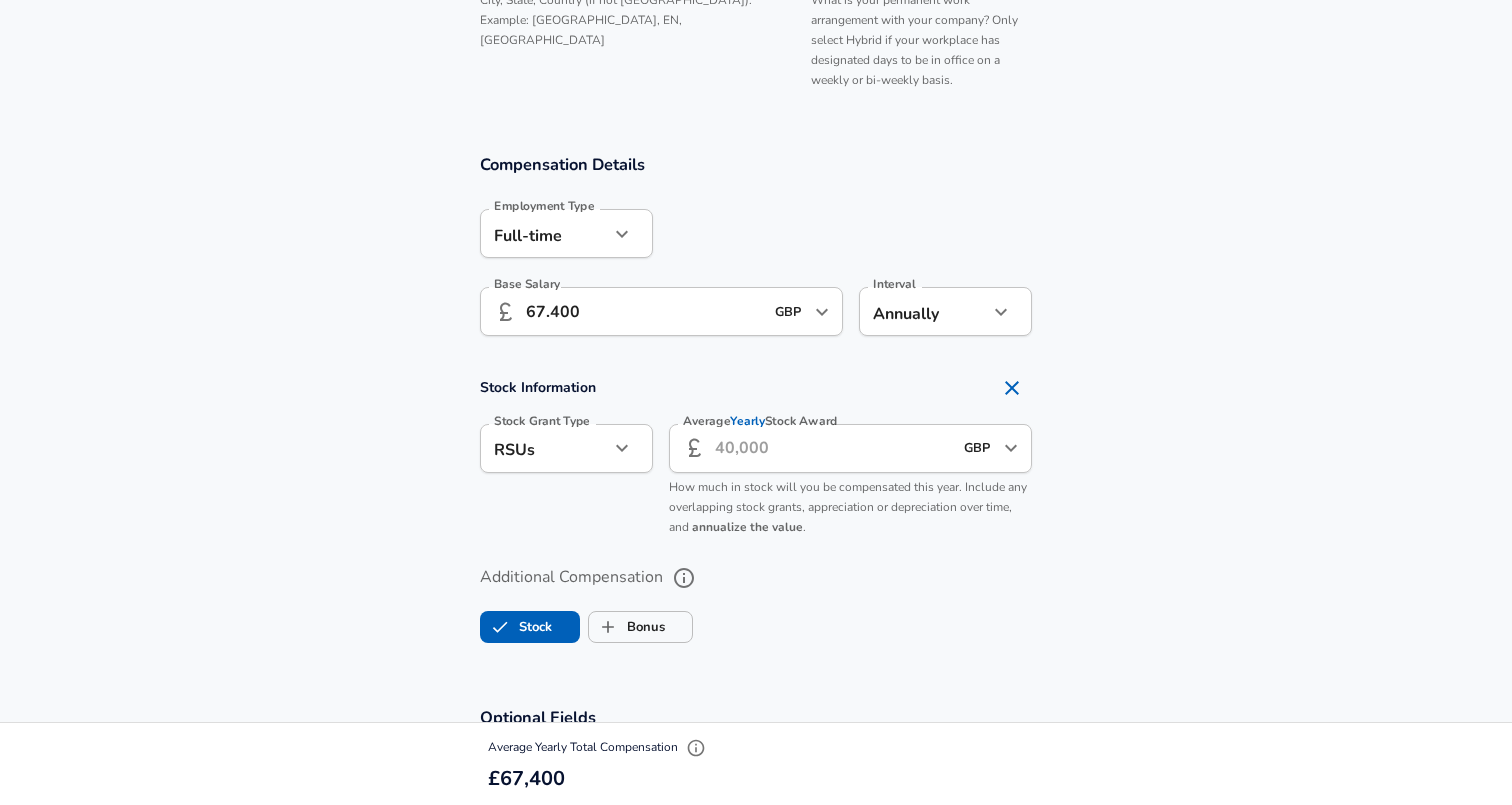 scroll, scrollTop: 1319, scrollLeft: 0, axis: vertical 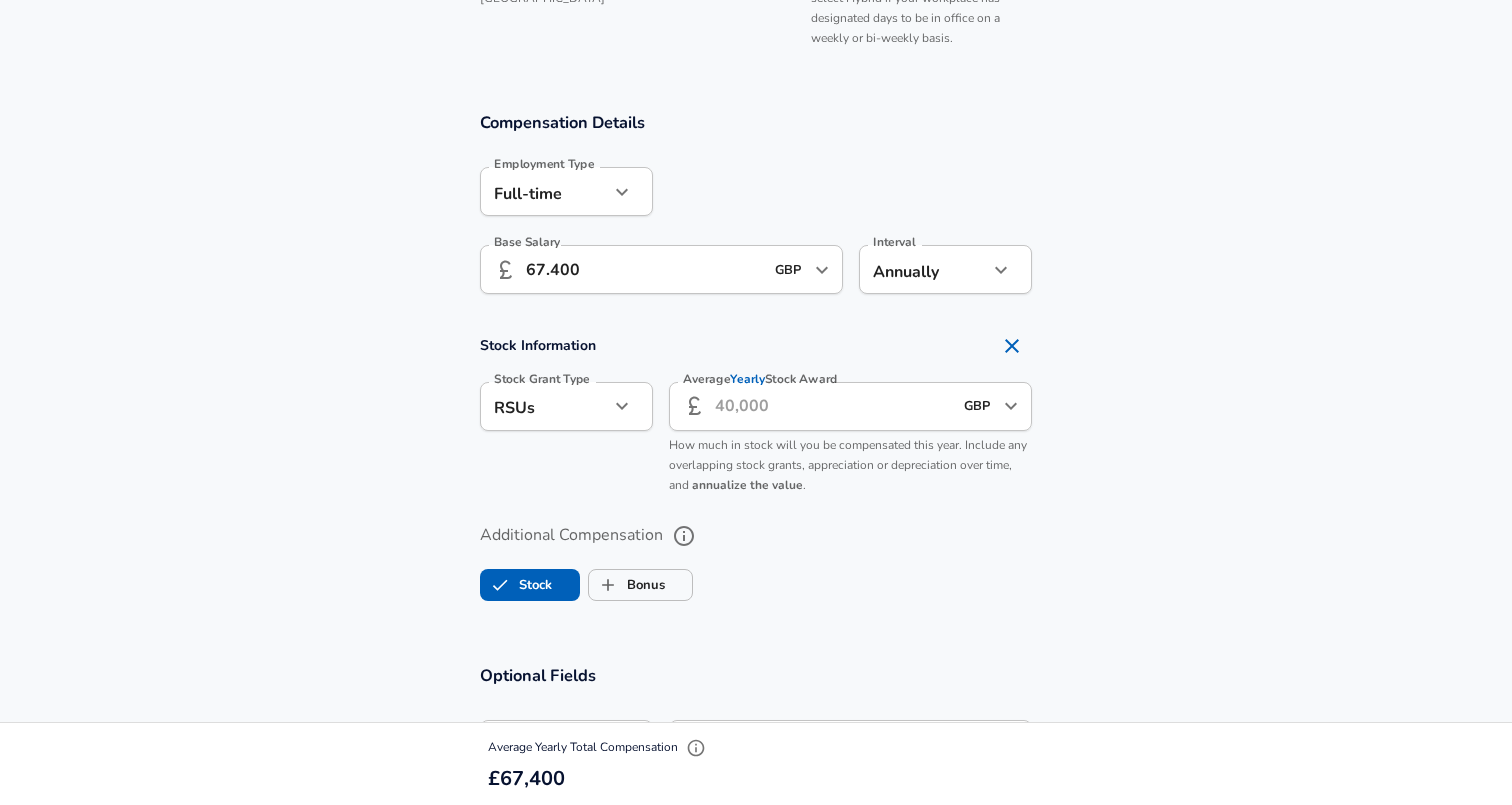 click 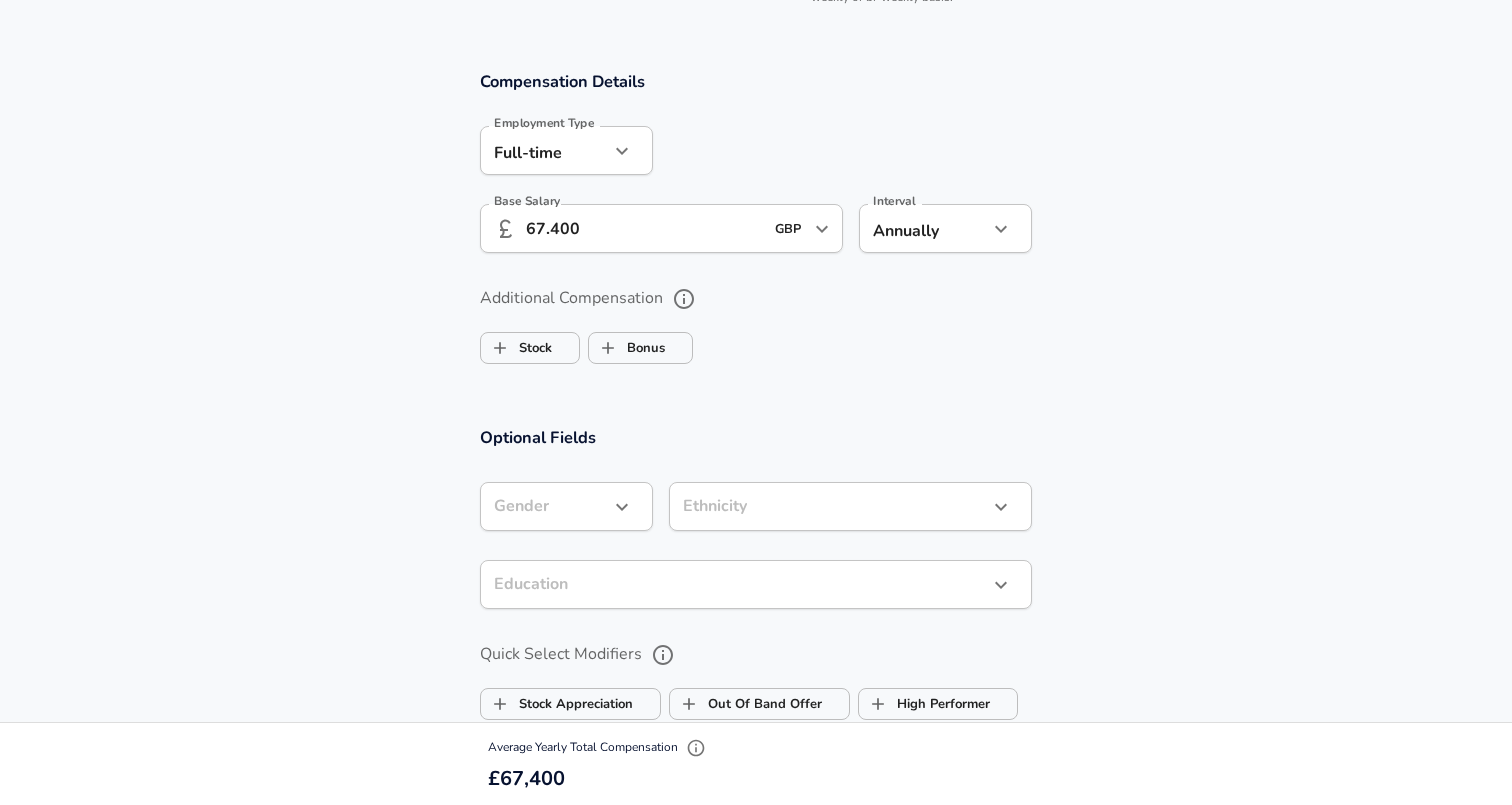 scroll, scrollTop: 1362, scrollLeft: 0, axis: vertical 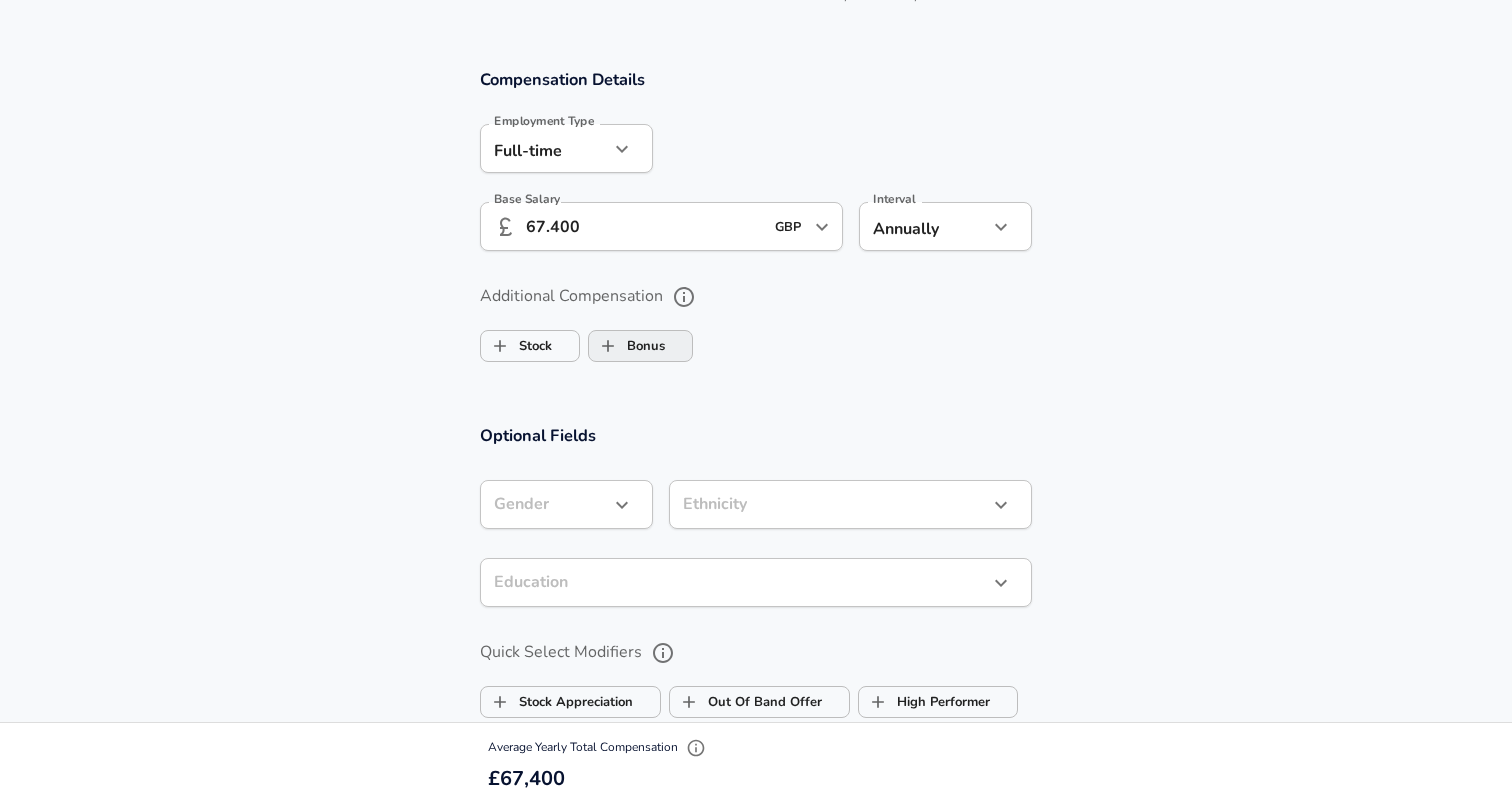 click on "Bonus" at bounding box center (627, 346) 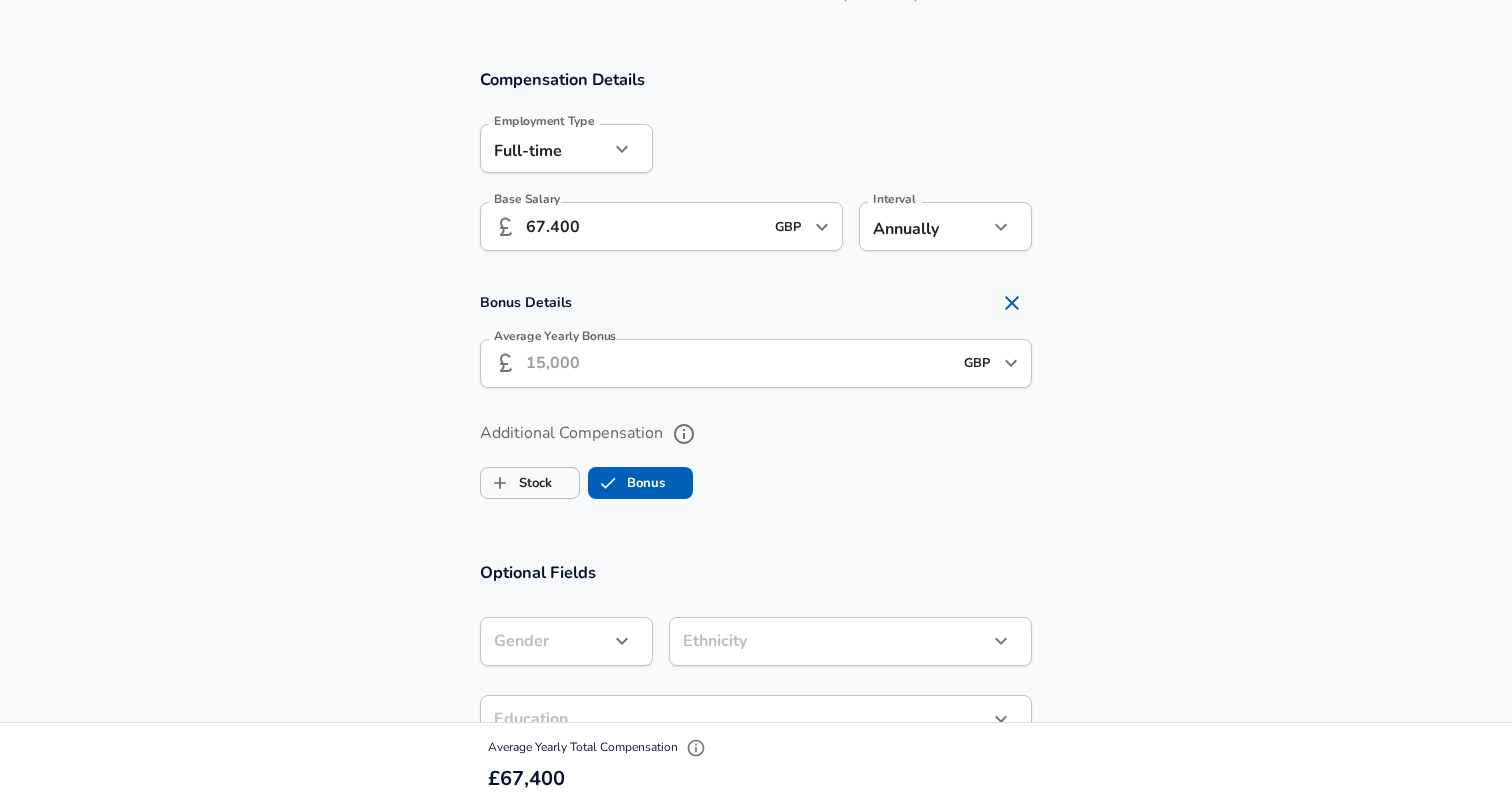 click on "Average Yearly Bonus" at bounding box center (739, 363) 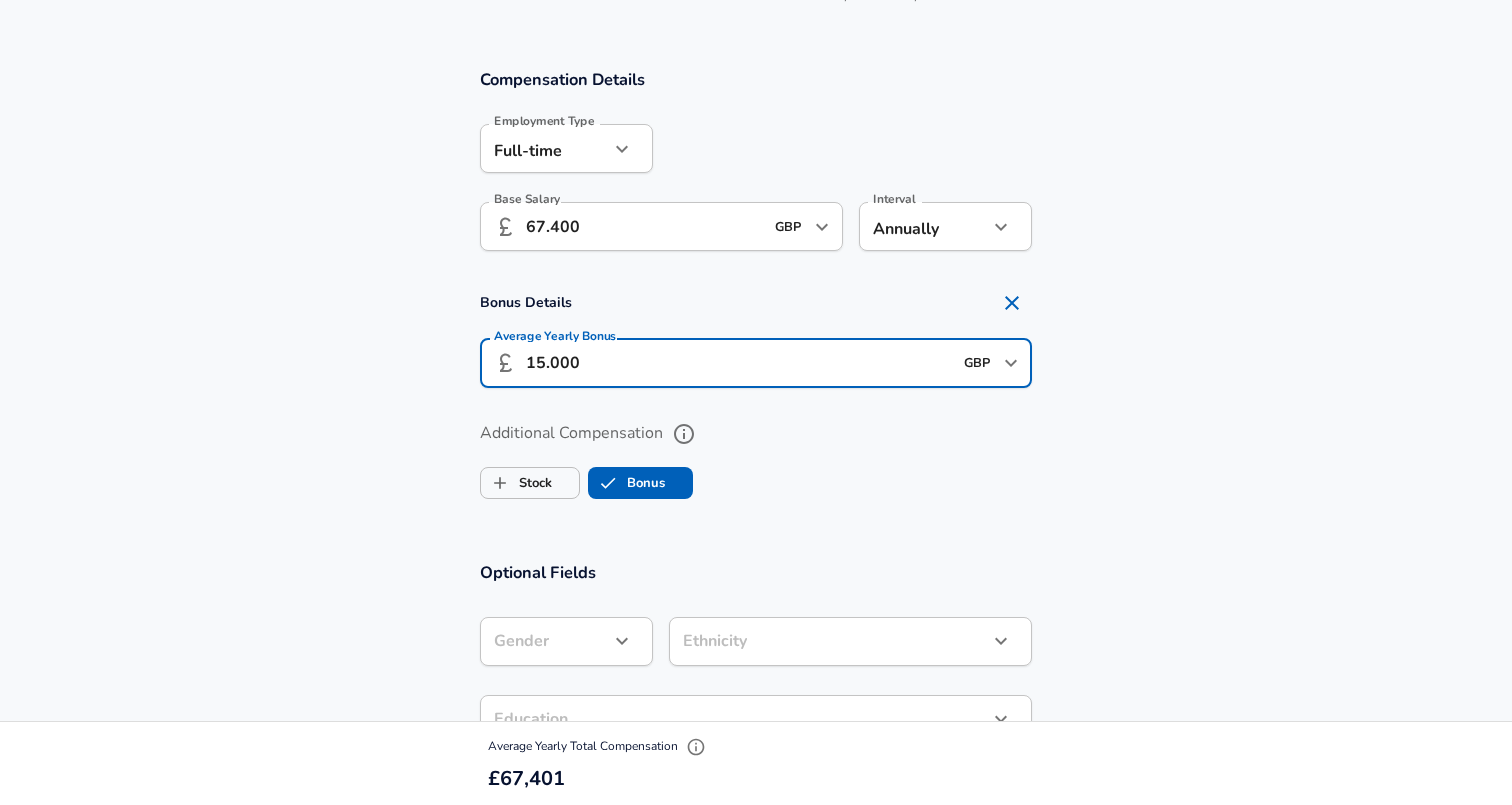 type on "1.500" 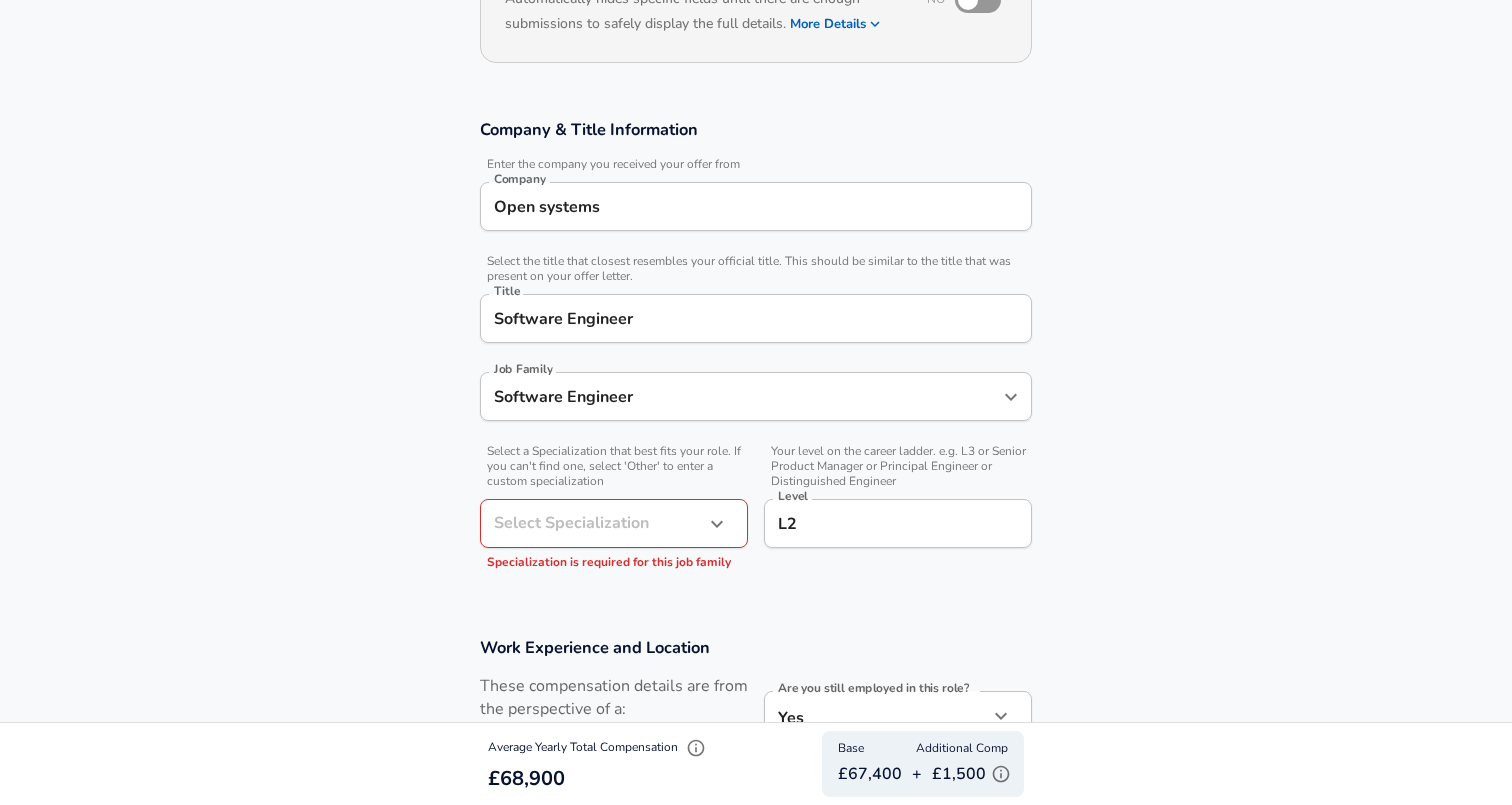 scroll, scrollTop: 242, scrollLeft: 0, axis: vertical 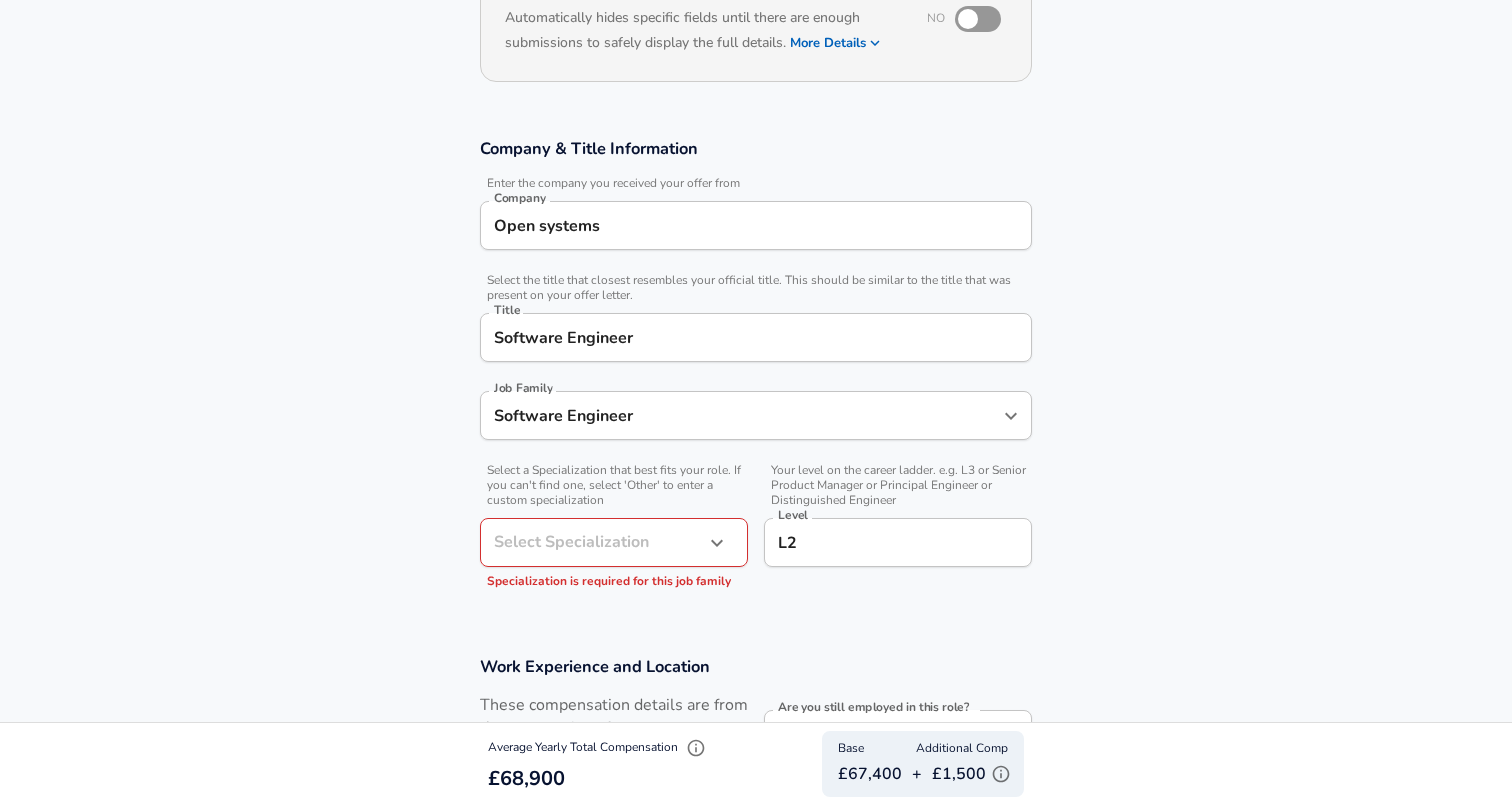 click on "We value your privacy We use cookies to enhance your browsing experience, serve personalized ads or content, and analyze our traffic. By clicking "Accept All", you consent to our use of cookies. Customize    Accept All   Customize Consent Preferences   We use cookies to help you navigate efficiently and perform certain functions. You will find detailed information about all cookies under each consent category below. The cookies that are categorized as "Necessary" are stored on your browser as they are essential for enabling the basic functionalities of the site. ...  Show more Necessary Always Active Necessary cookies are required to enable the basic features of this site, such as providing secure log-in or adjusting your consent preferences. These cookies do not store any personally identifiable data. Cookie _GRECAPTCHA Duration 5 months 27 days Description Google Recaptcha service sets this cookie to identify bots to protect the website against malicious spam attacks. Cookie __stripe_mid Duration 1 year MR" at bounding box center (756, 160) 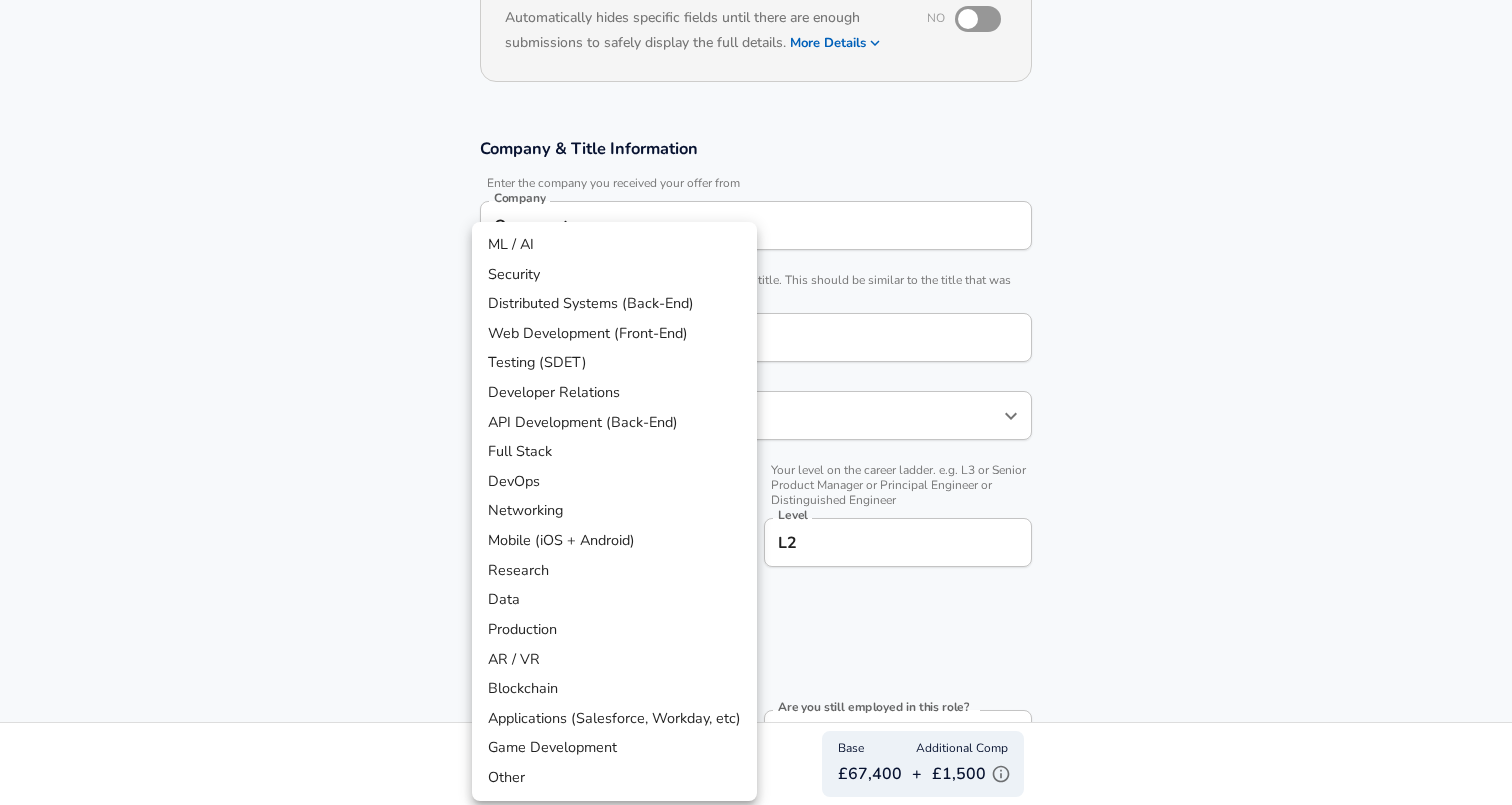 click on "Other" at bounding box center [614, 778] 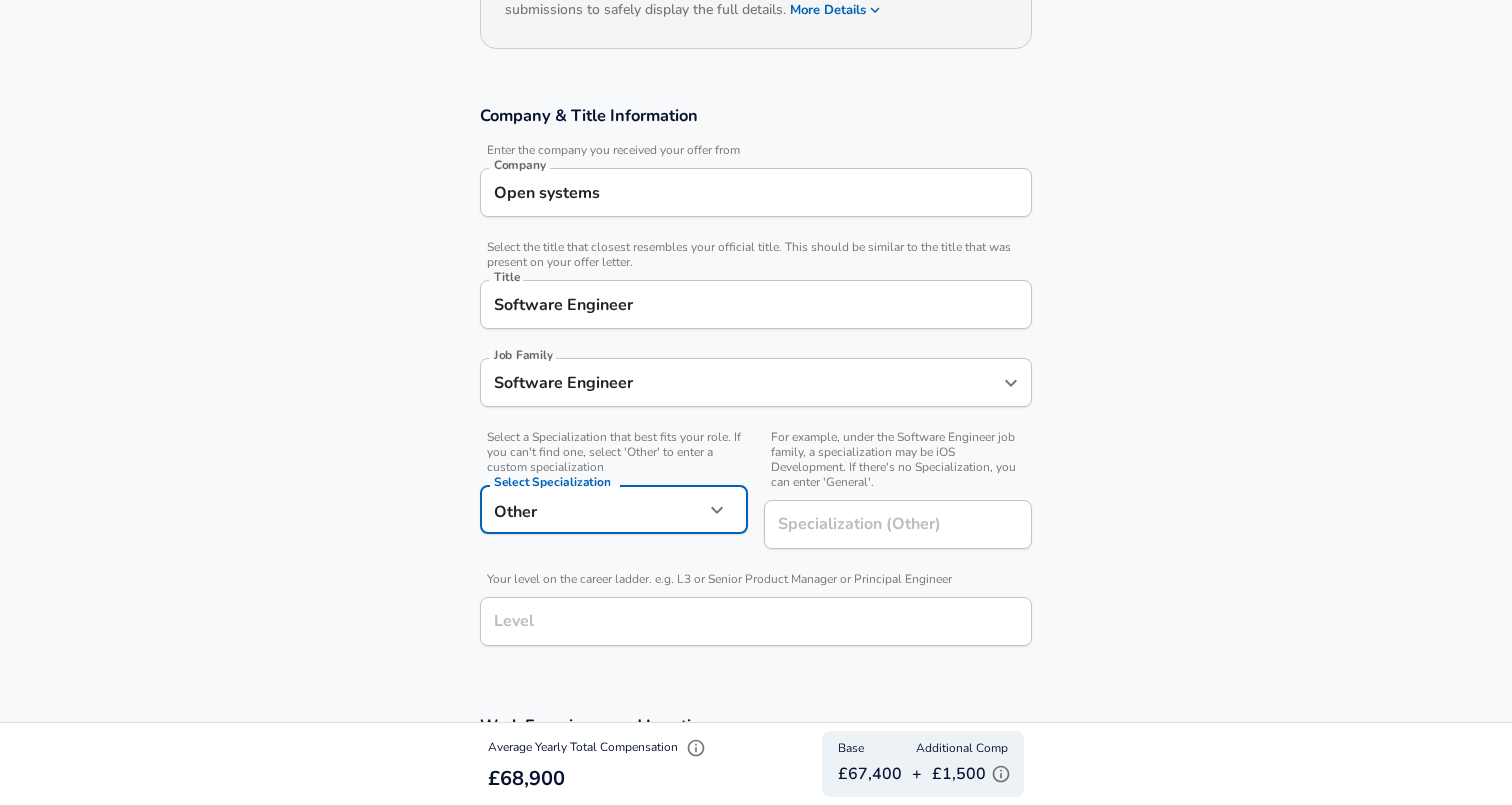 scroll, scrollTop: 282, scrollLeft: 0, axis: vertical 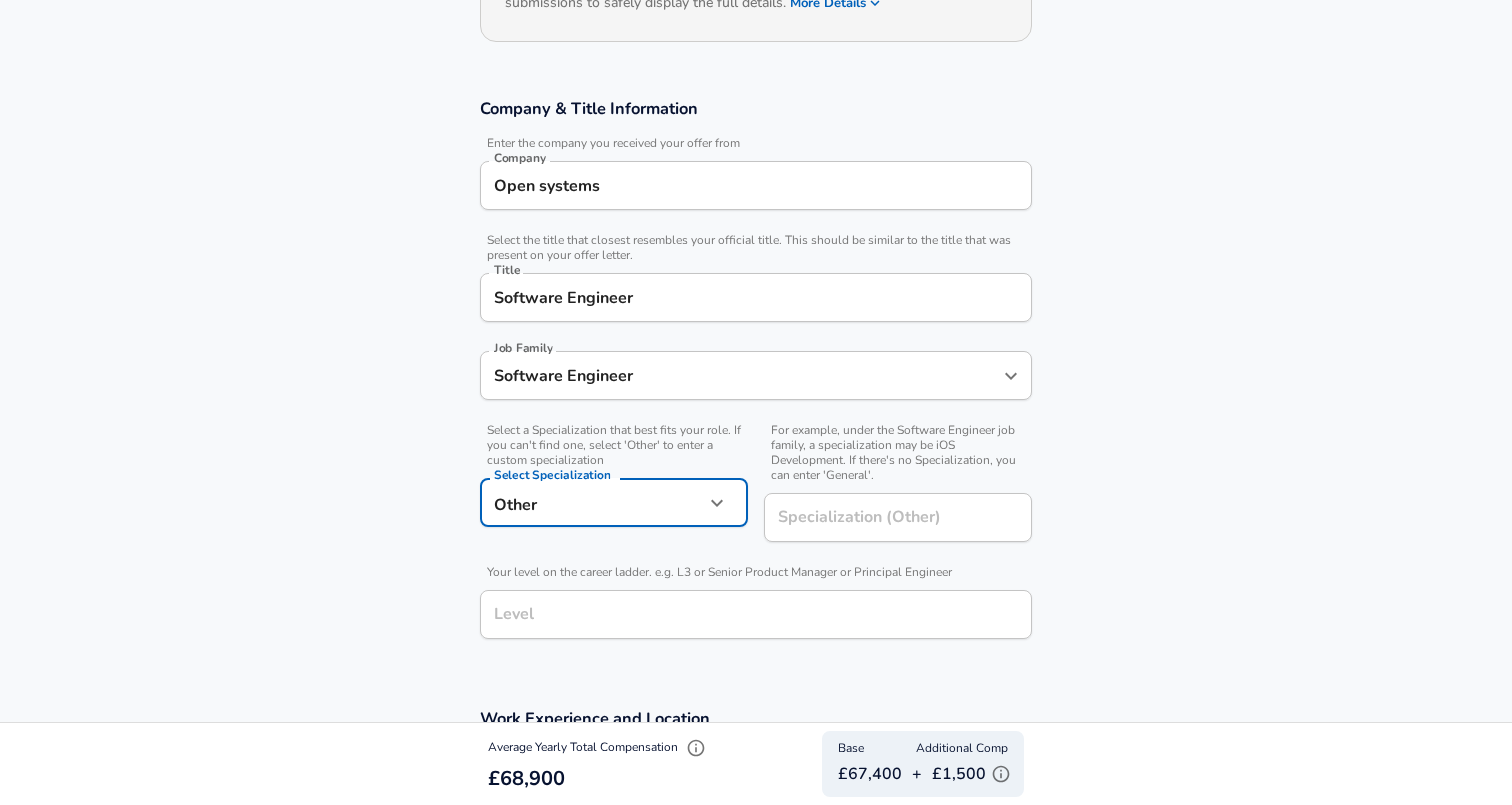 click on "We value your privacy We use cookies to enhance your browsing experience, serve personalized ads or content, and analyze our traffic. By clicking "Accept All", you consent to our use of cookies. Customize    Accept All   Customize Consent Preferences   We use cookies to help you navigate efficiently and perform certain functions. You will find detailed information about all cookies under each consent category below. The cookies that are categorized as "Necessary" are stored on your browser as they are essential for enabling the basic functionalities of the site. ...  Show more Necessary Always Active Necessary cookies are required to enable the basic features of this site, such as providing secure log-in or adjusting your consent preferences. These cookies do not store any personally identifiable data. Cookie _GRECAPTCHA Duration 5 months 27 days Description Google Recaptcha service sets this cookie to identify bots to protect the website against malicious spam attacks. Cookie __stripe_mid Duration 1 year MR" at bounding box center [756, 120] 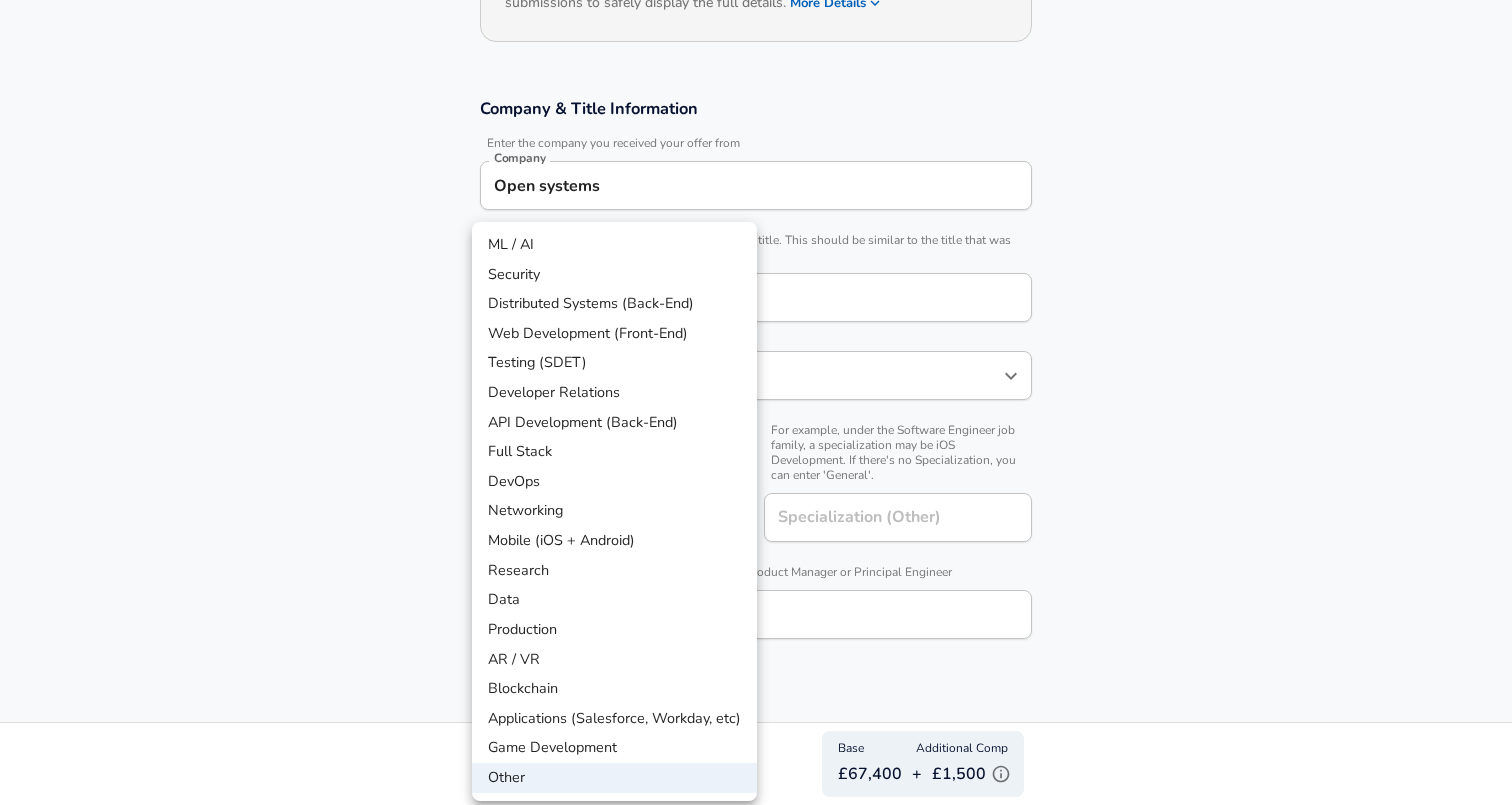 click at bounding box center (756, 402) 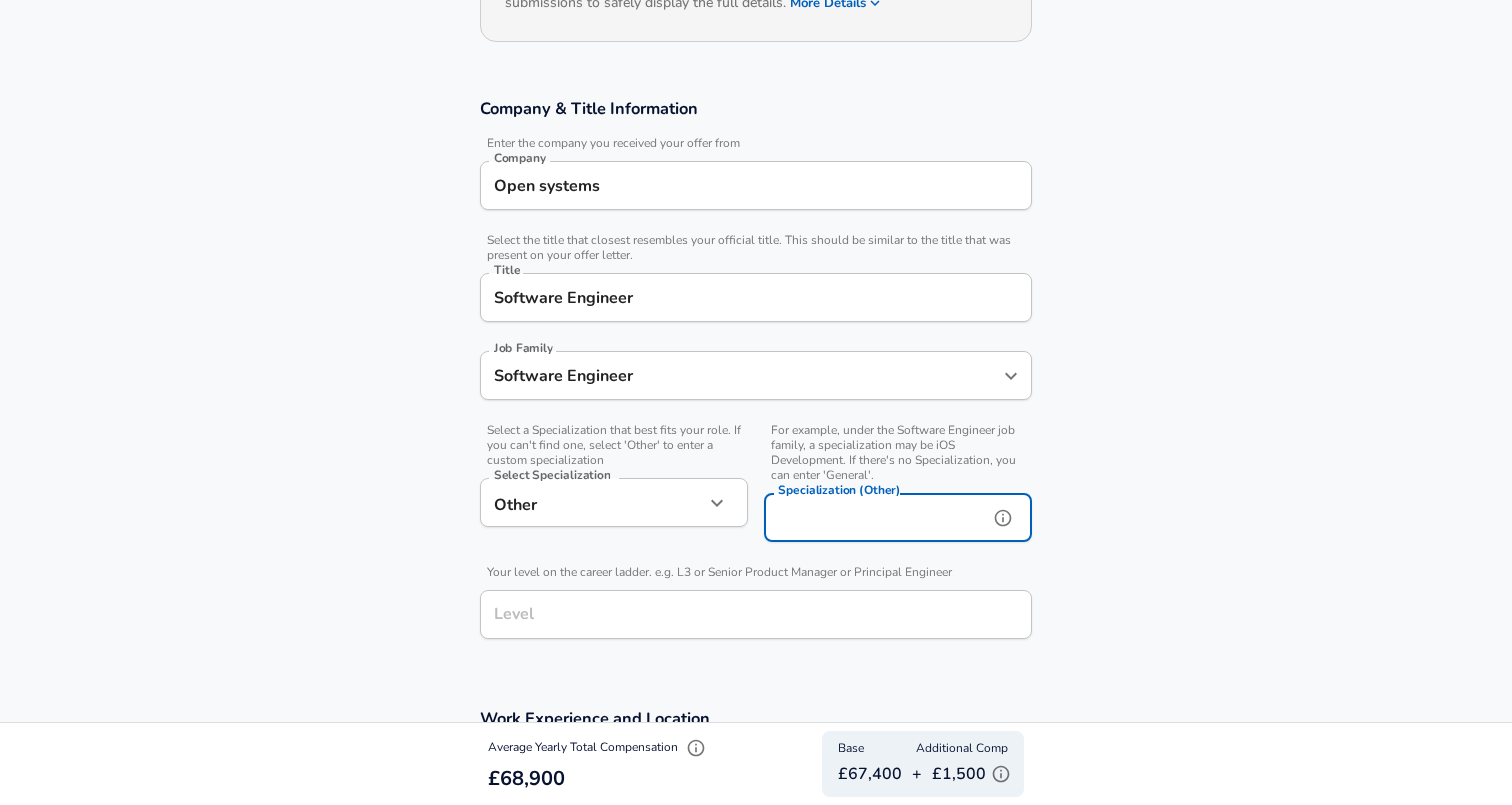 click on "Specialization (Other)" at bounding box center (872, 517) 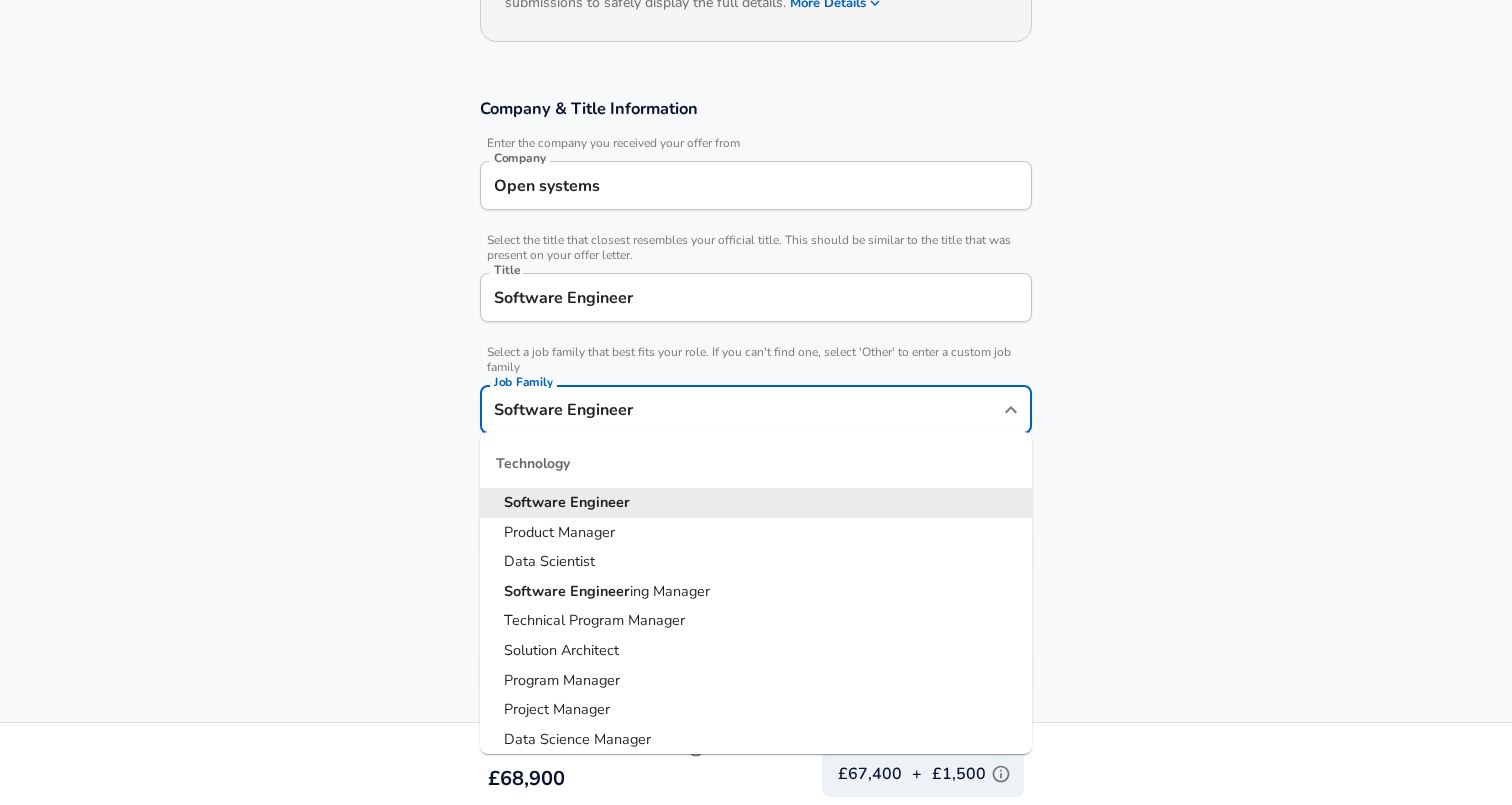 click on "Job Family" at bounding box center (741, 409) 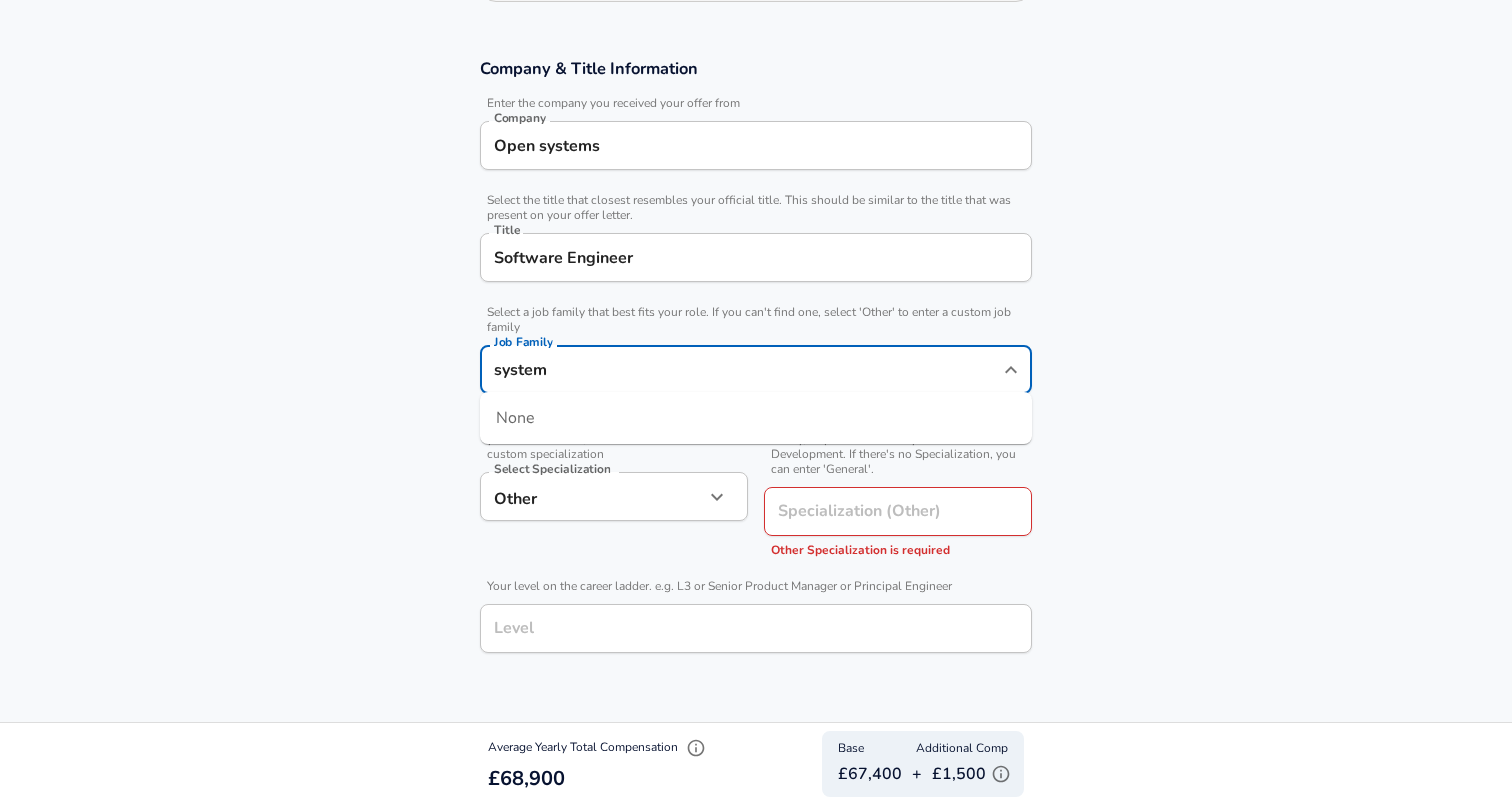 type on "systems" 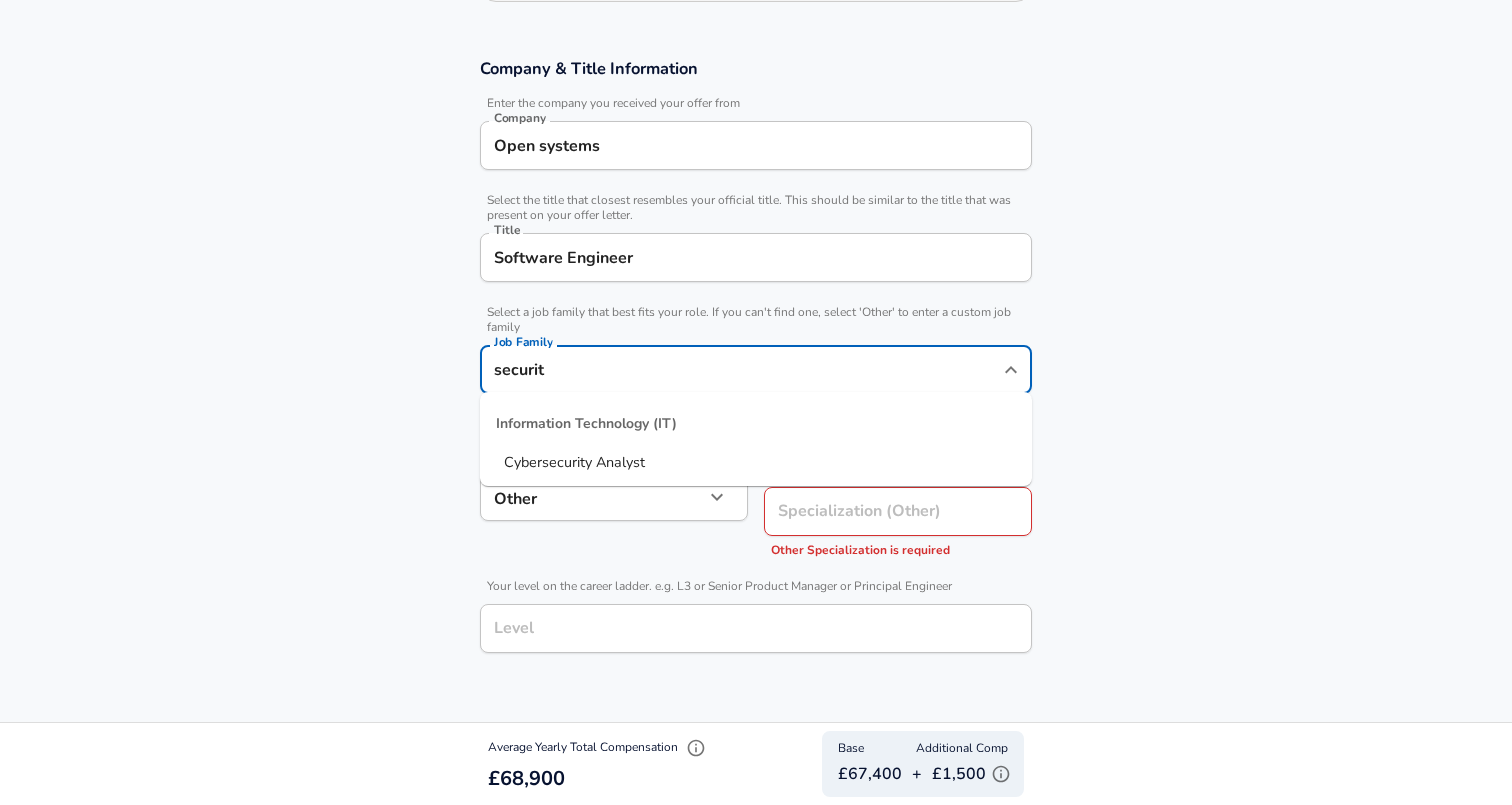 type on "security" 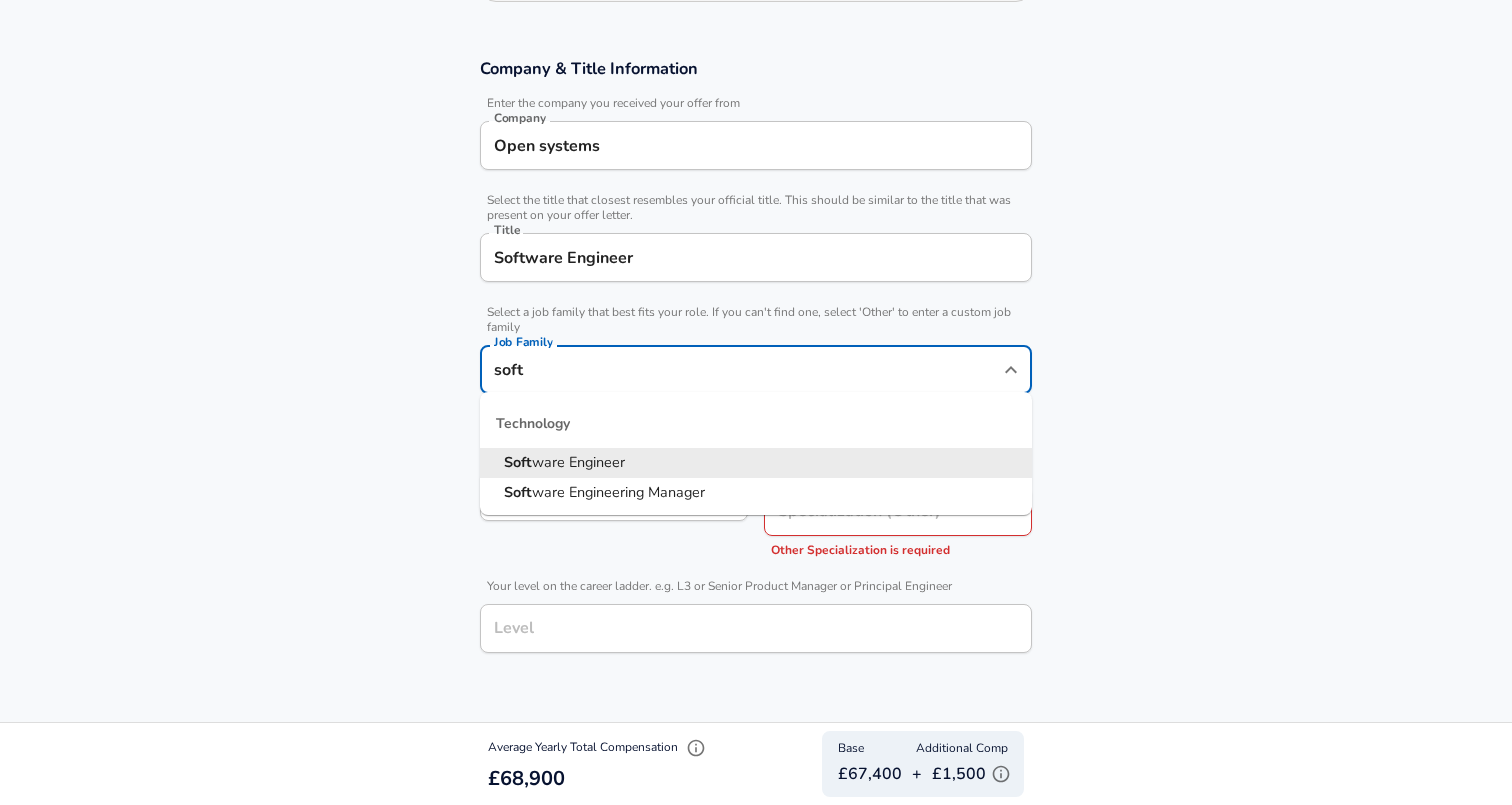type on "softw" 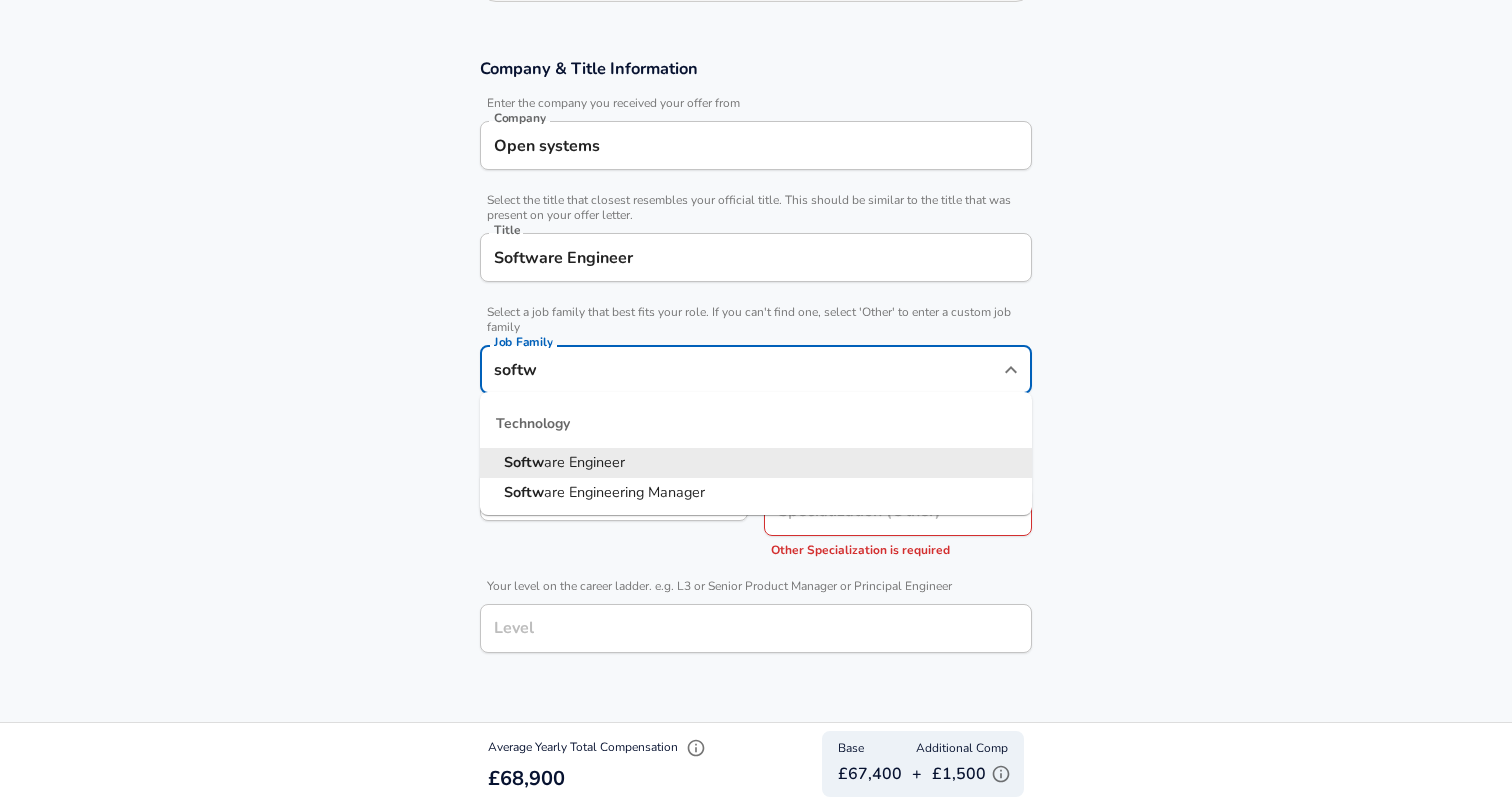 click on "are Engineer" at bounding box center (584, 462) 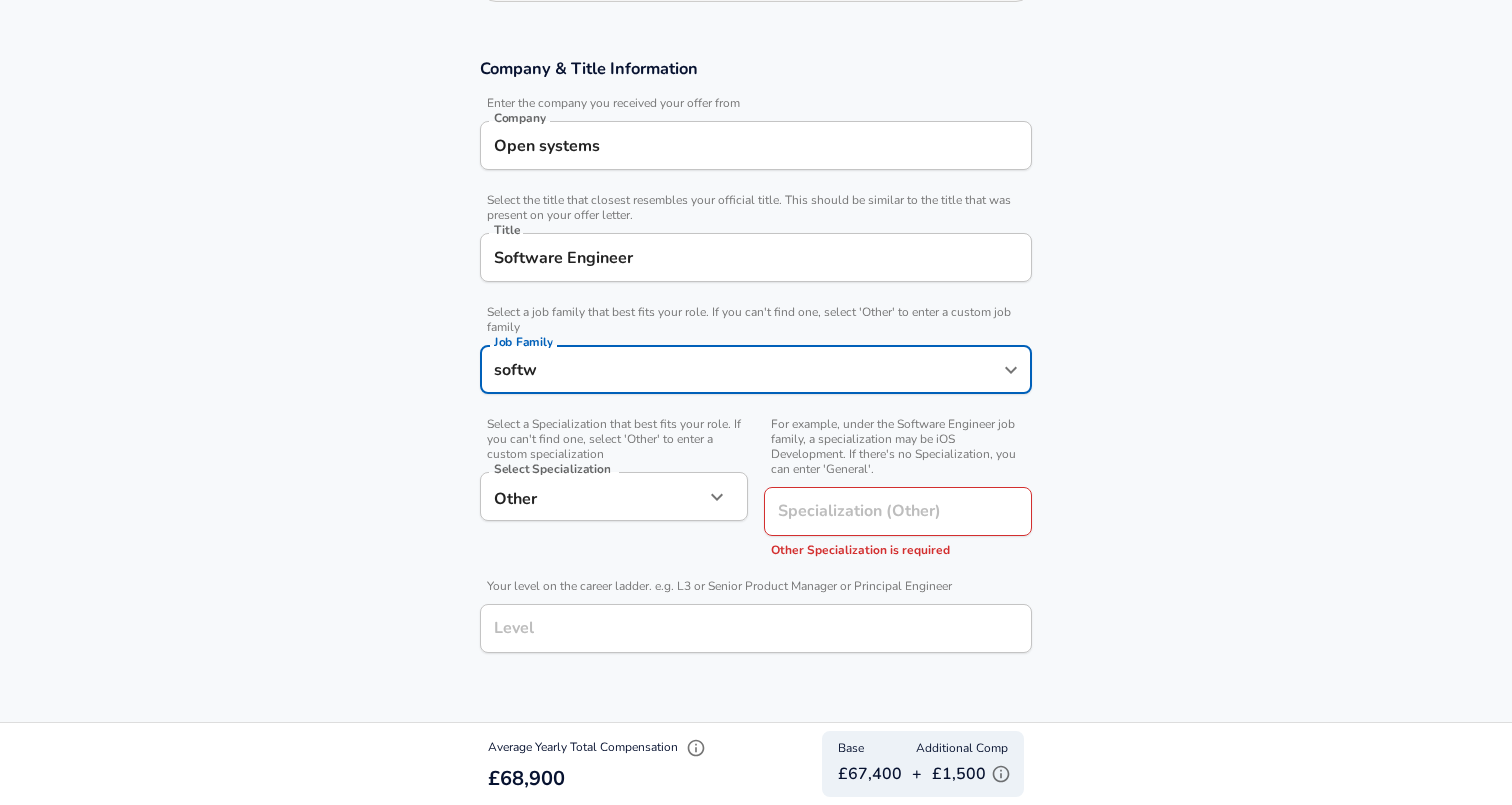 click on "We value your privacy We use cookies to enhance your browsing experience, serve personalized ads or content, and analyze our traffic. By clicking "Accept All", you consent to our use of cookies. Customize    Accept All   Customize Consent Preferences   We use cookies to help you navigate efficiently and perform certain functions. You will find detailed information about all cookies under each consent category below. The cookies that are categorized as "Necessary" are stored on your browser as they are essential for enabling the basic functionalities of the site. ...  Show more Necessary Always Active Necessary cookies are required to enable the basic features of this site, such as providing secure log-in or adjusting your consent preferences. These cookies do not store any personally identifiable data. Cookie _GRECAPTCHA Duration 5 months 27 days Description Google Recaptcha service sets this cookie to identify bots to protect the website against malicious spam attacks. Cookie __stripe_mid Duration 1 year MR" at bounding box center (756, 80) 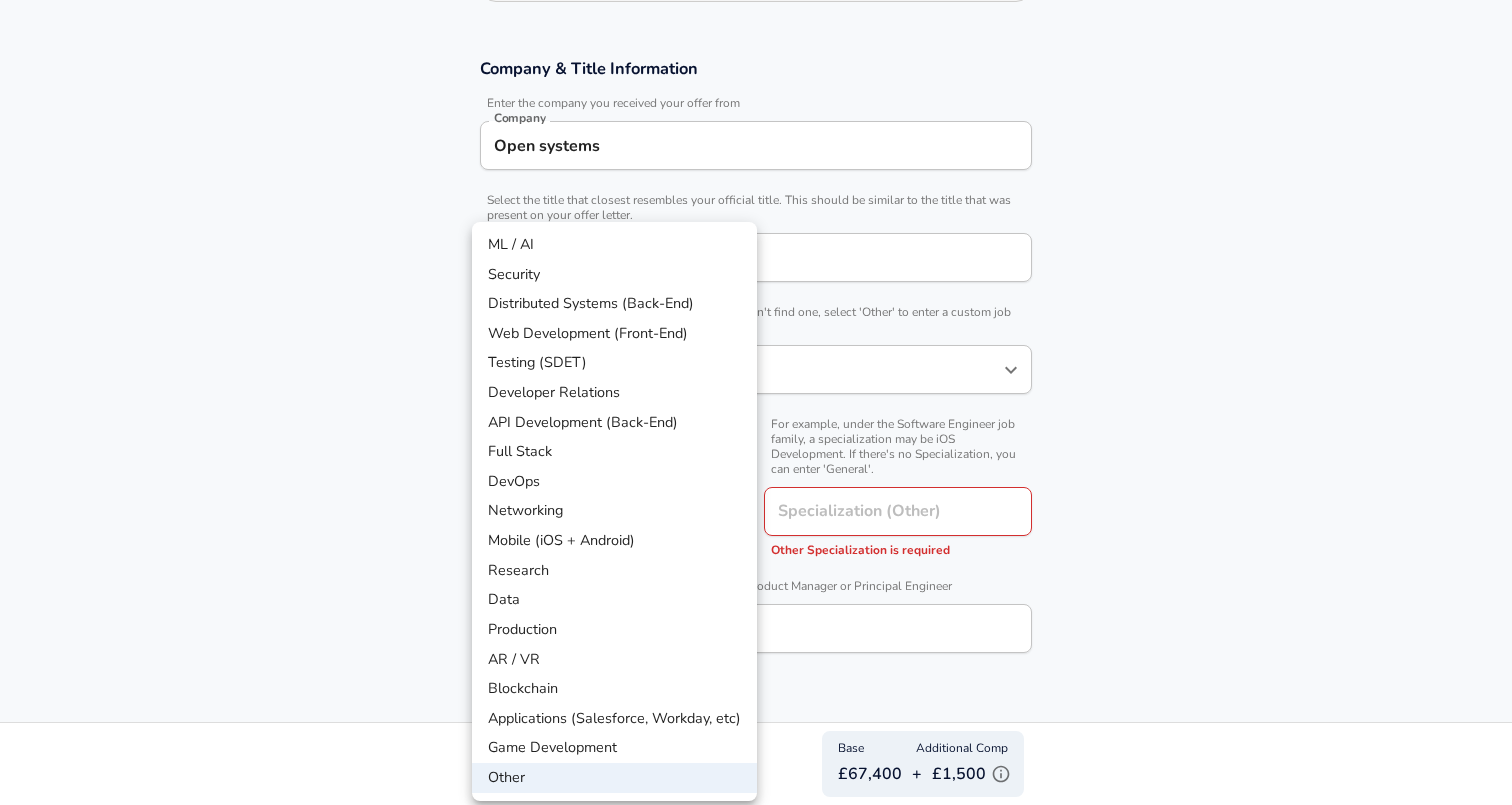 click on "Security" at bounding box center [614, 275] 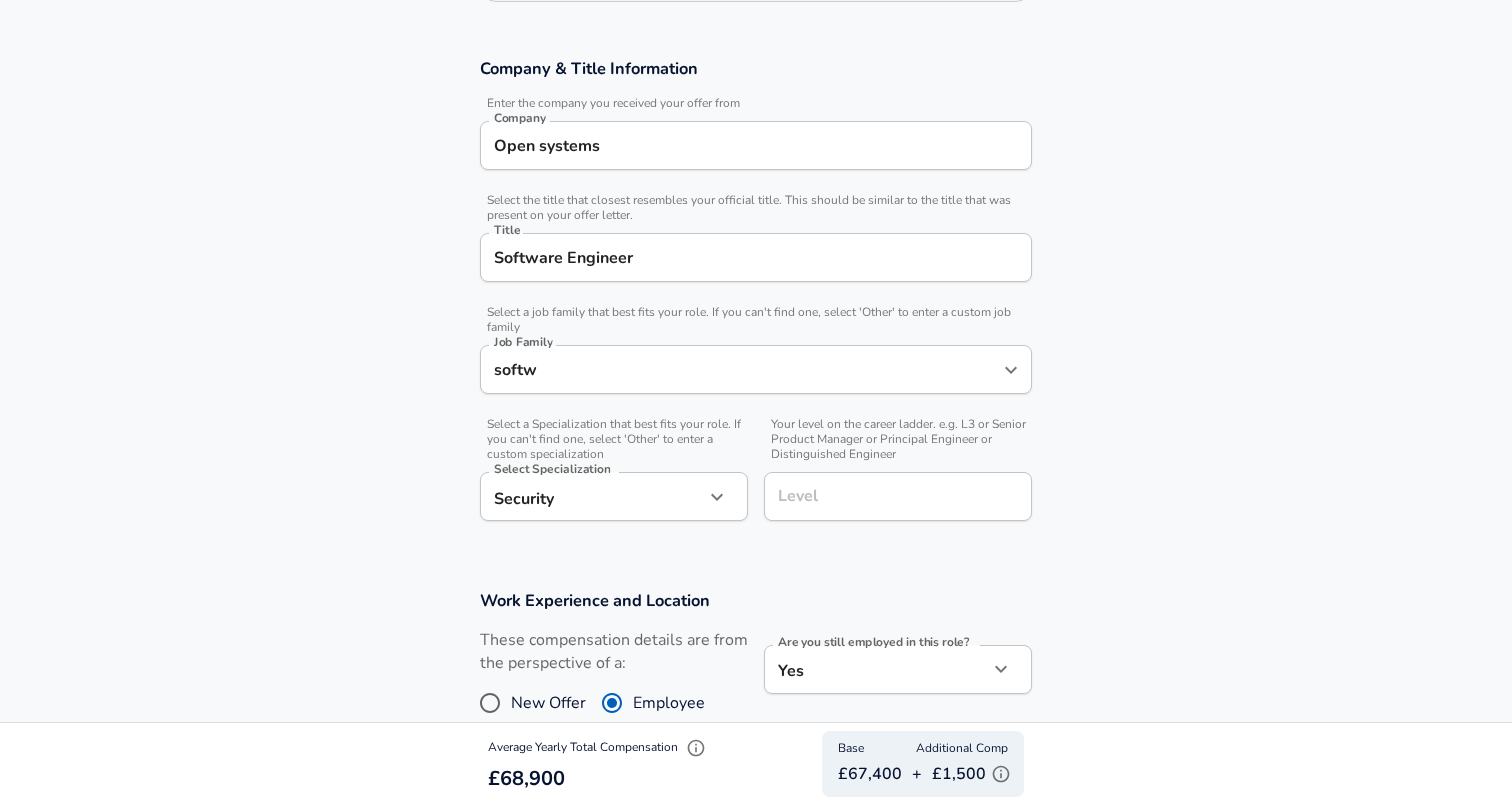 click on "Company & Title Information   Enter the company you received your offer from Company Open systems Company   Select the title that closest resembles your official title. This should be similar to the title that was present on your offer letter. Title Title   Select a job family that best fits your role. If you can't find one, select 'Other' to enter a custom job family Job Family softw Job Family   Select a Specialization that best fits your role. If you can't find one, select 'Other' to enter a custom specialization Select Specialization Security Security Select Specialization   Your level on the career ladder. e.g. L3 or Senior Product Manager or Principal Engineer or Distinguished Engineer Level Level" at bounding box center [756, 300] 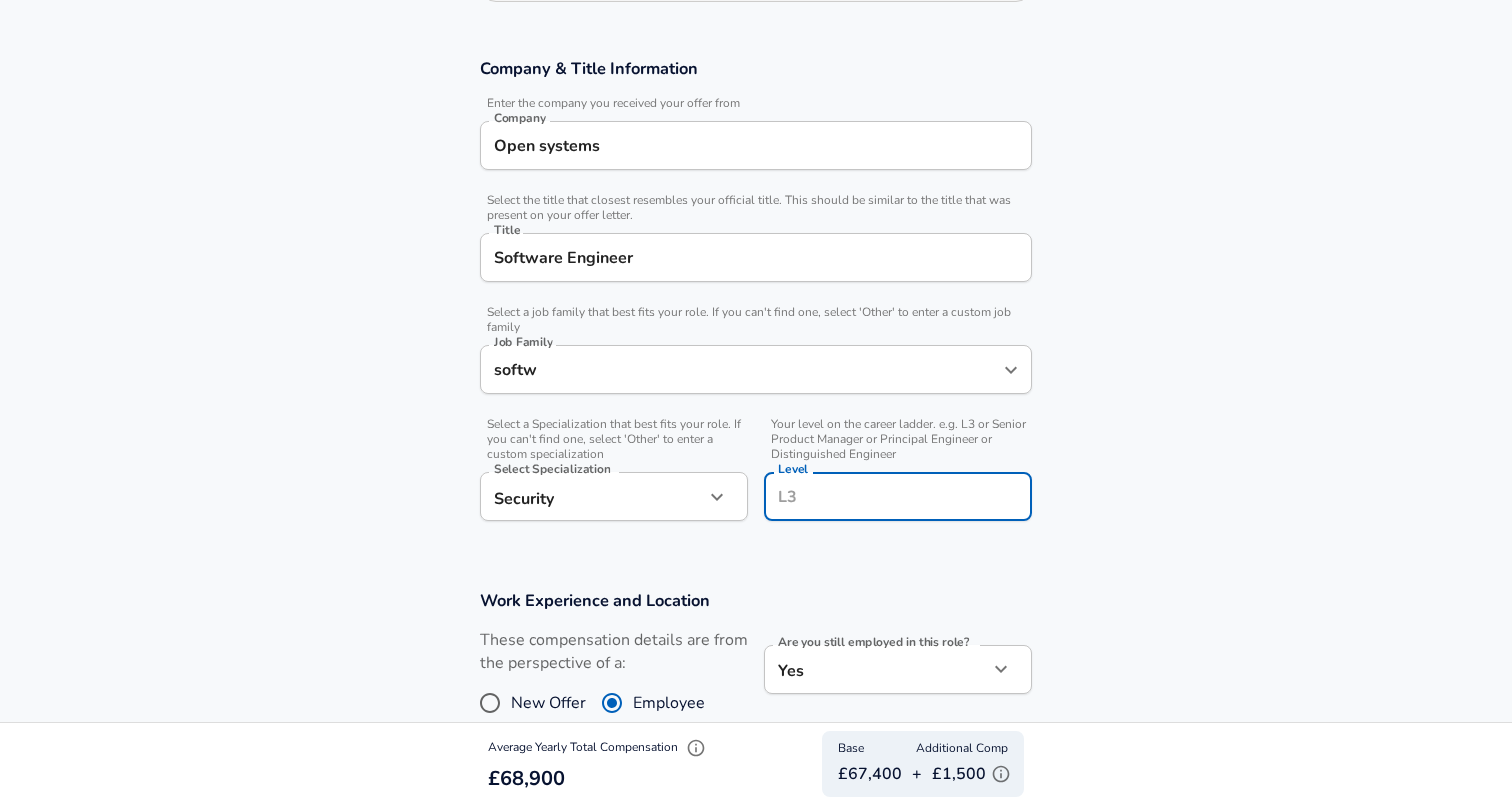 scroll, scrollTop: 367, scrollLeft: 0, axis: vertical 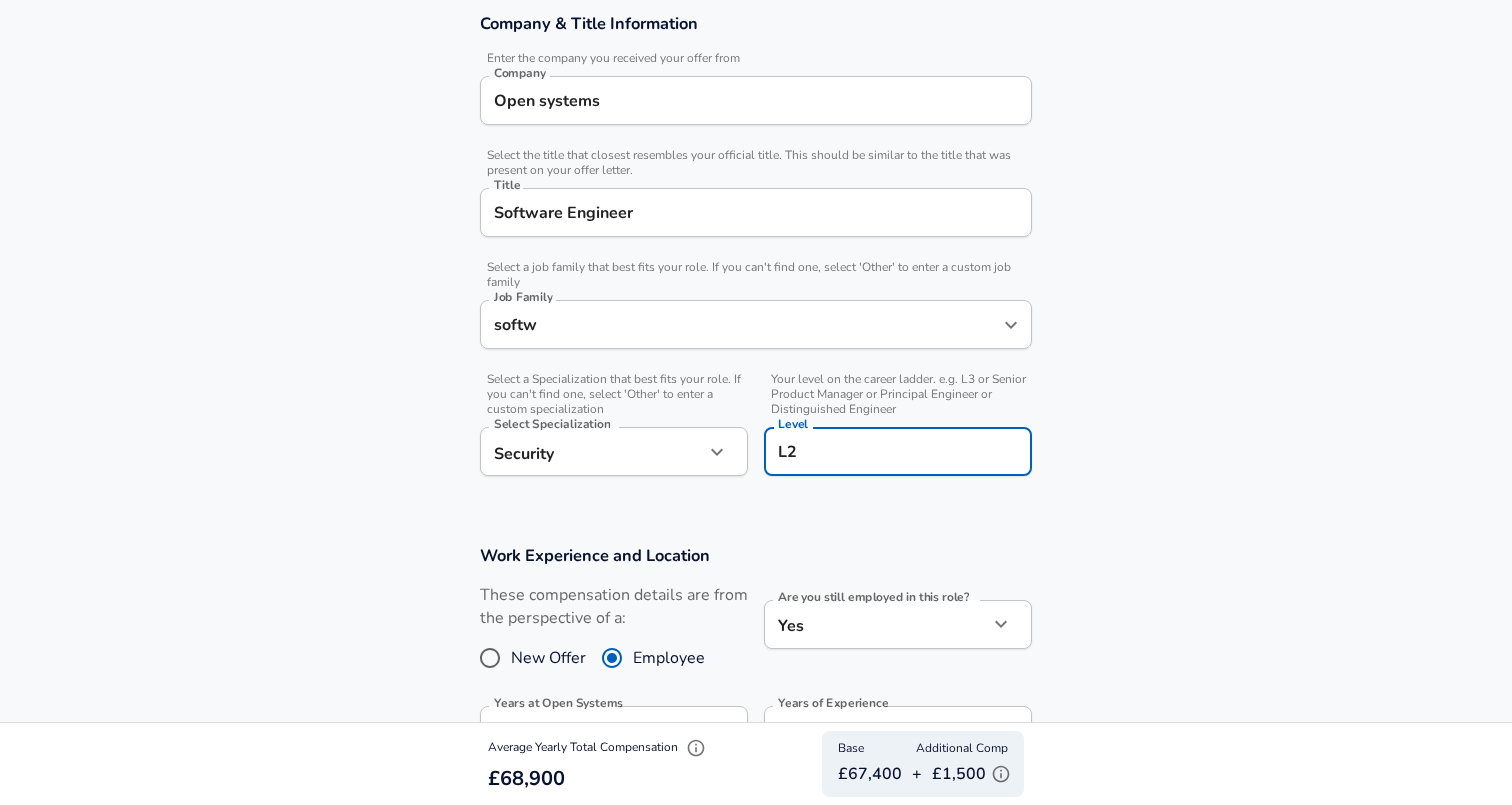 type on "L2" 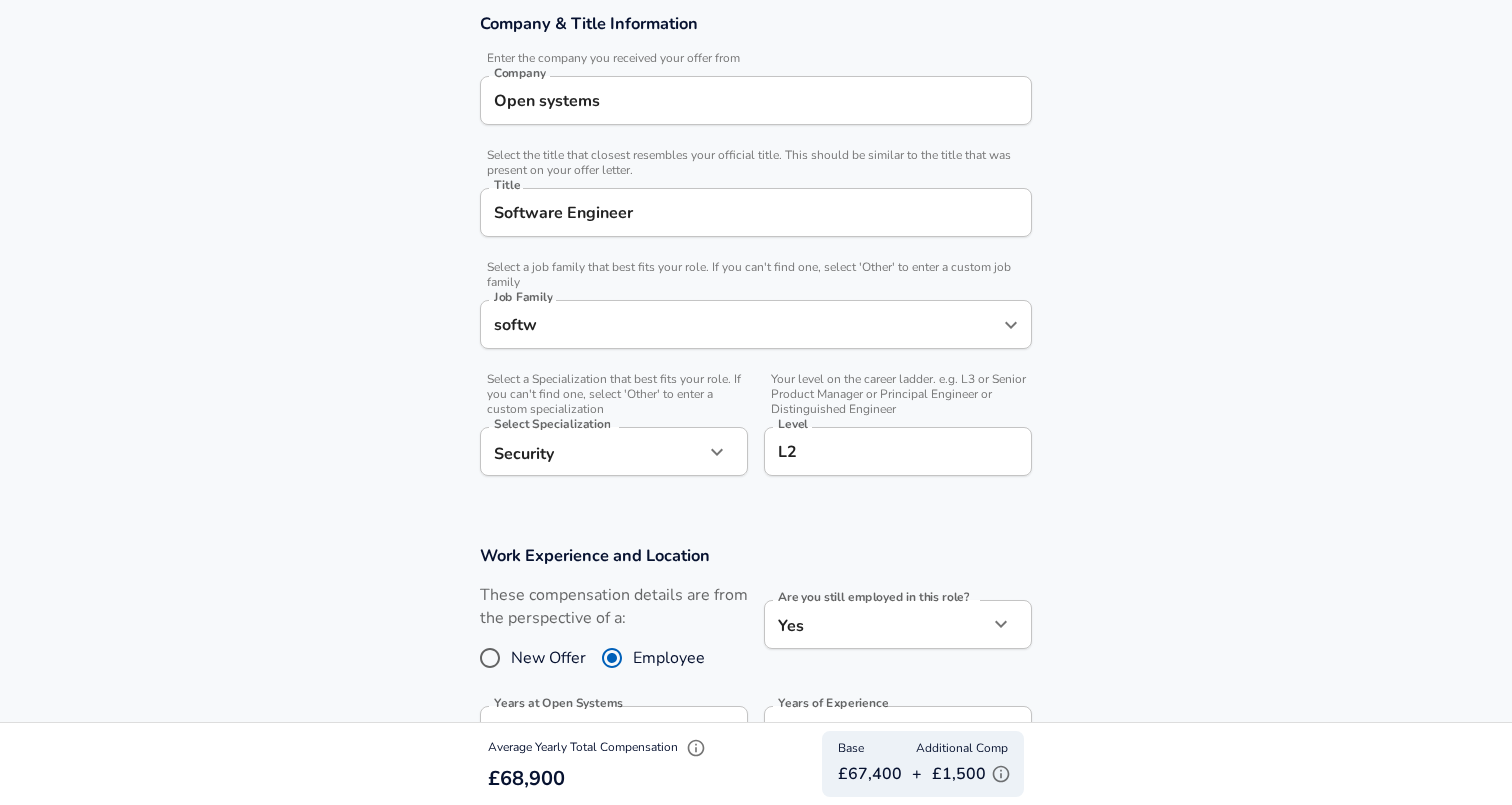 click on "Company & Title Information   Enter the company you received your offer from Company Open systems Company   Select the title that closest resembles your official title. This should be similar to the title that was present on your offer letter. Title Title   Select a job family that best fits your role. If you can't find one, select 'Other' to enter a custom job family Job Family softw Job Family   Select a Specialization that best fits your role. If you can't find one, select 'Other' to enter a custom specialization Select Specialization Security Security Select Specialization   Your level on the career ladder. e.g. L3 or Senior Product Manager or Principal Engineer or Distinguished Engineer Level L2 Level" at bounding box center (756, 255) 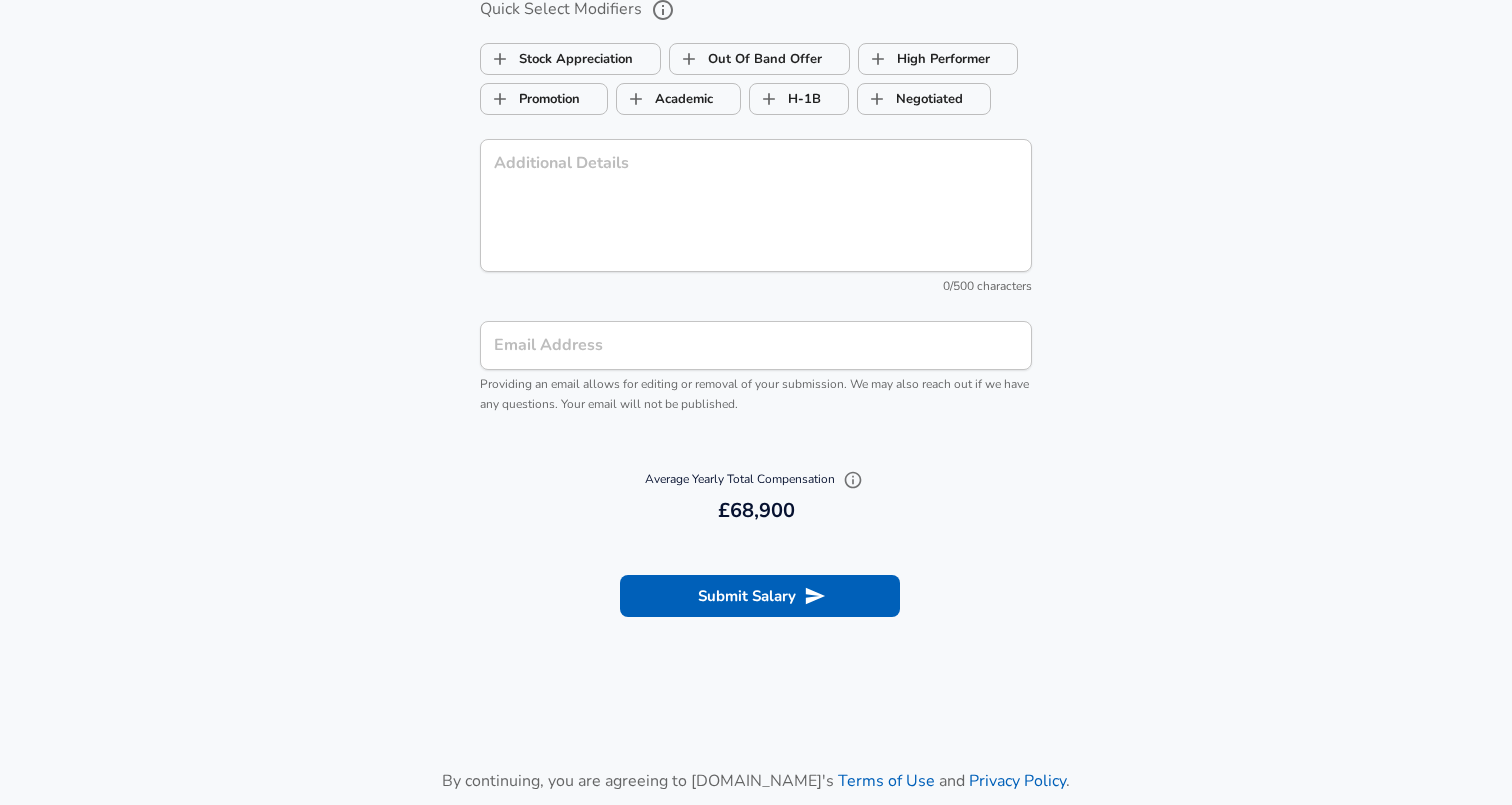 scroll, scrollTop: 2209, scrollLeft: 0, axis: vertical 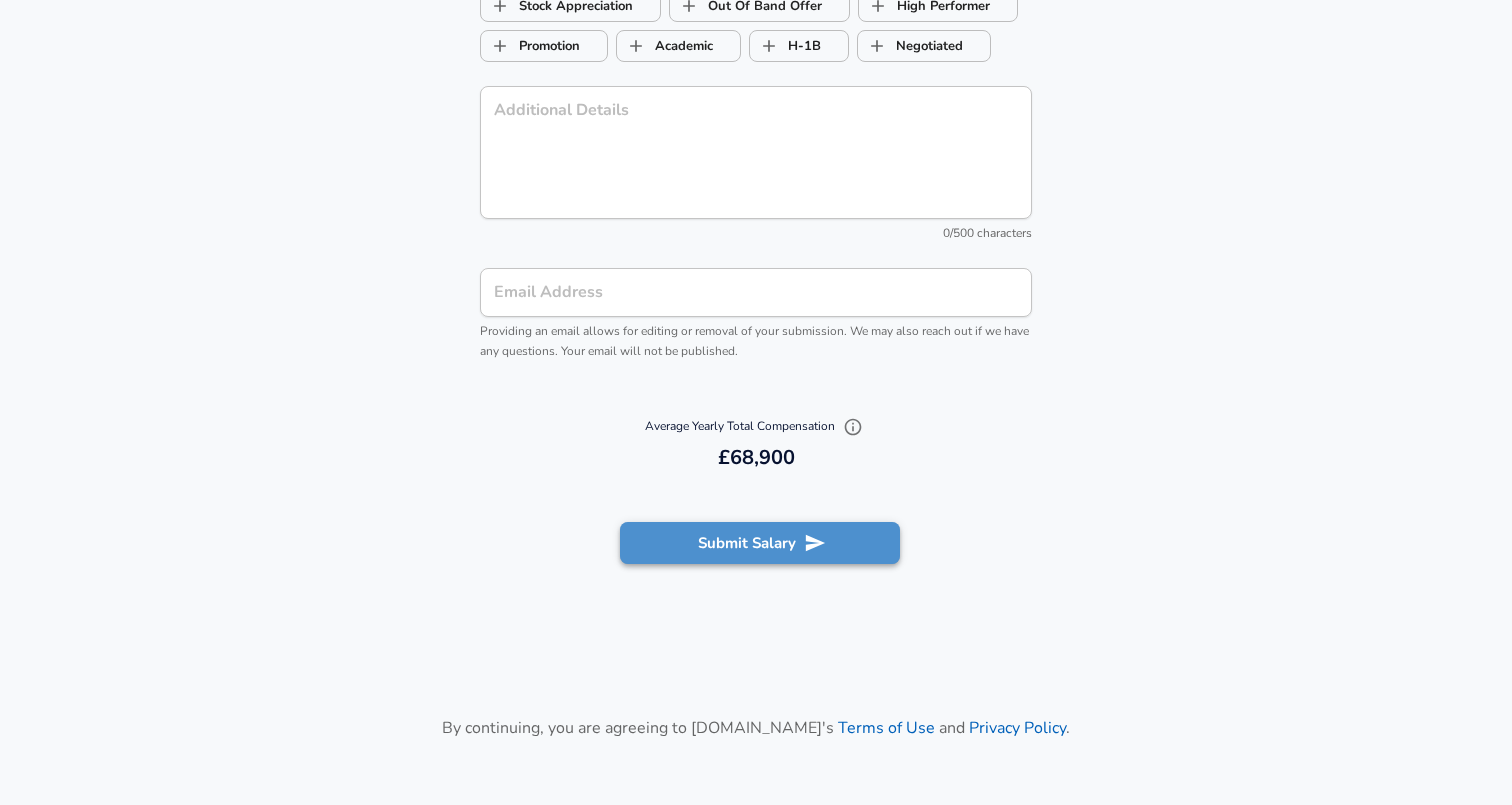 click on "Submit Salary" at bounding box center [760, 543] 